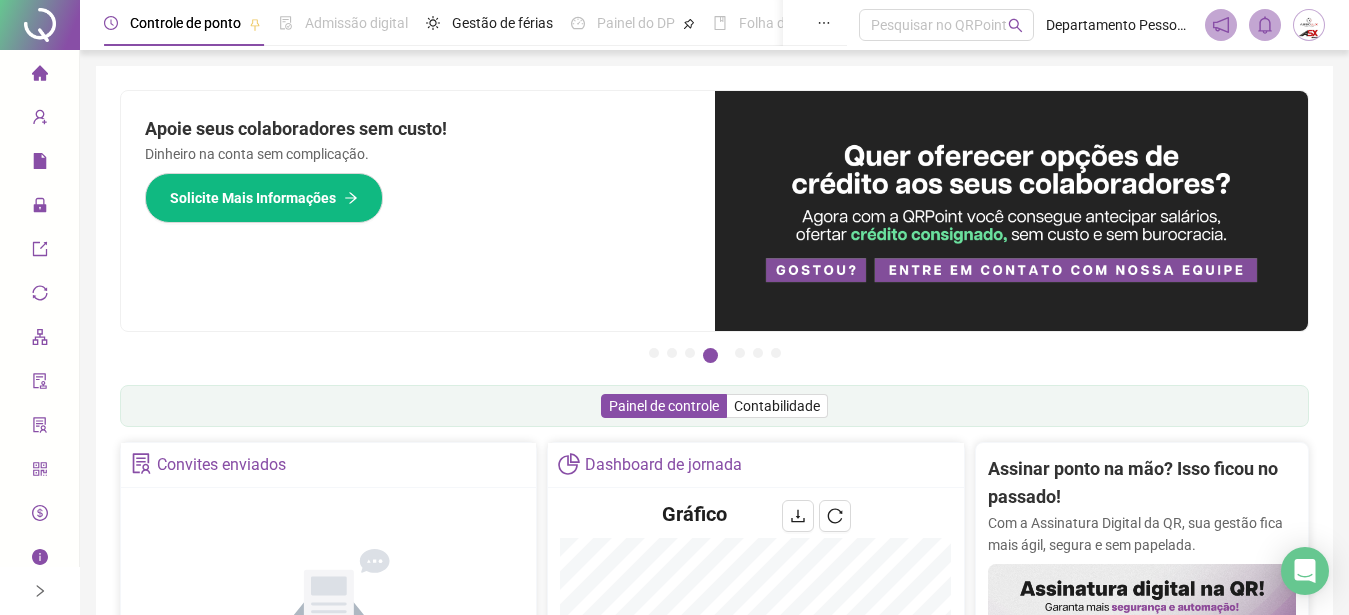 scroll, scrollTop: 0, scrollLeft: 0, axis: both 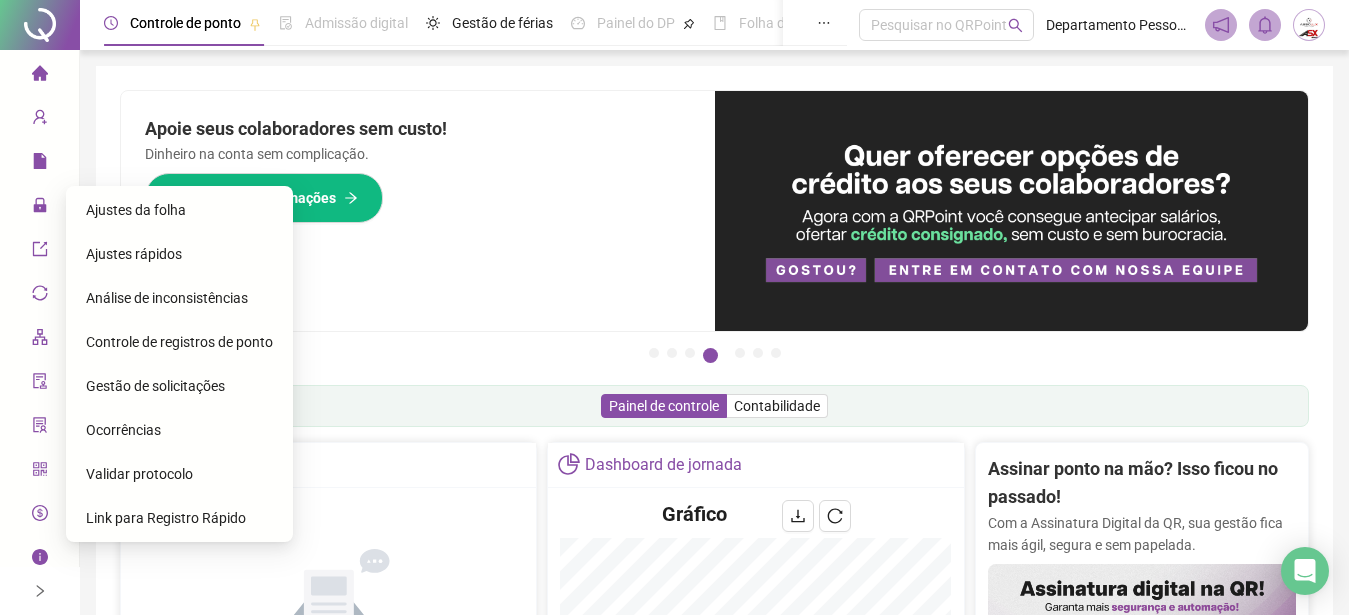 click on "Administração" at bounding box center [39, 206] 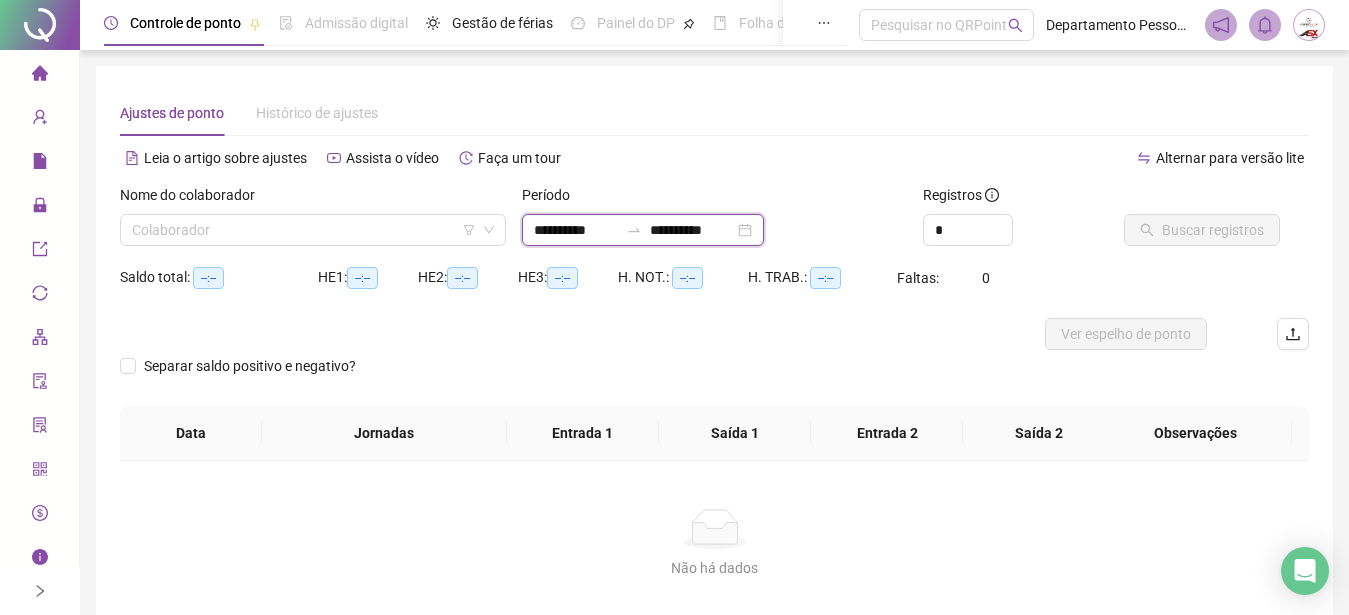 click on "**********" at bounding box center [576, 230] 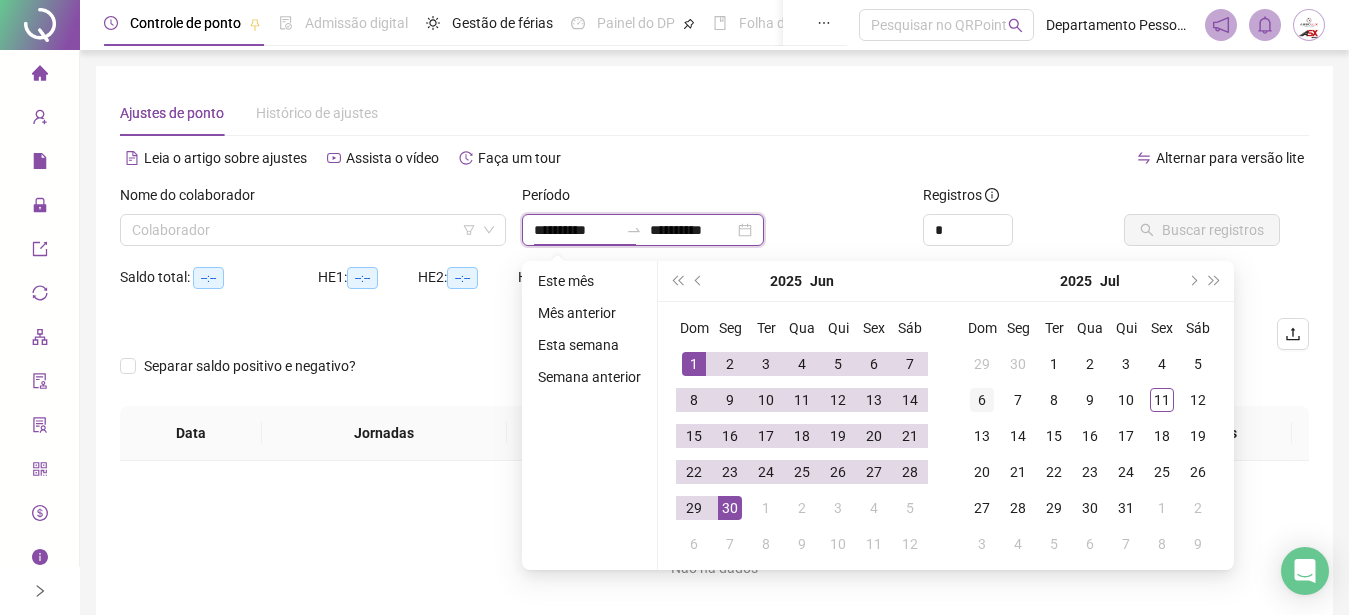type on "**********" 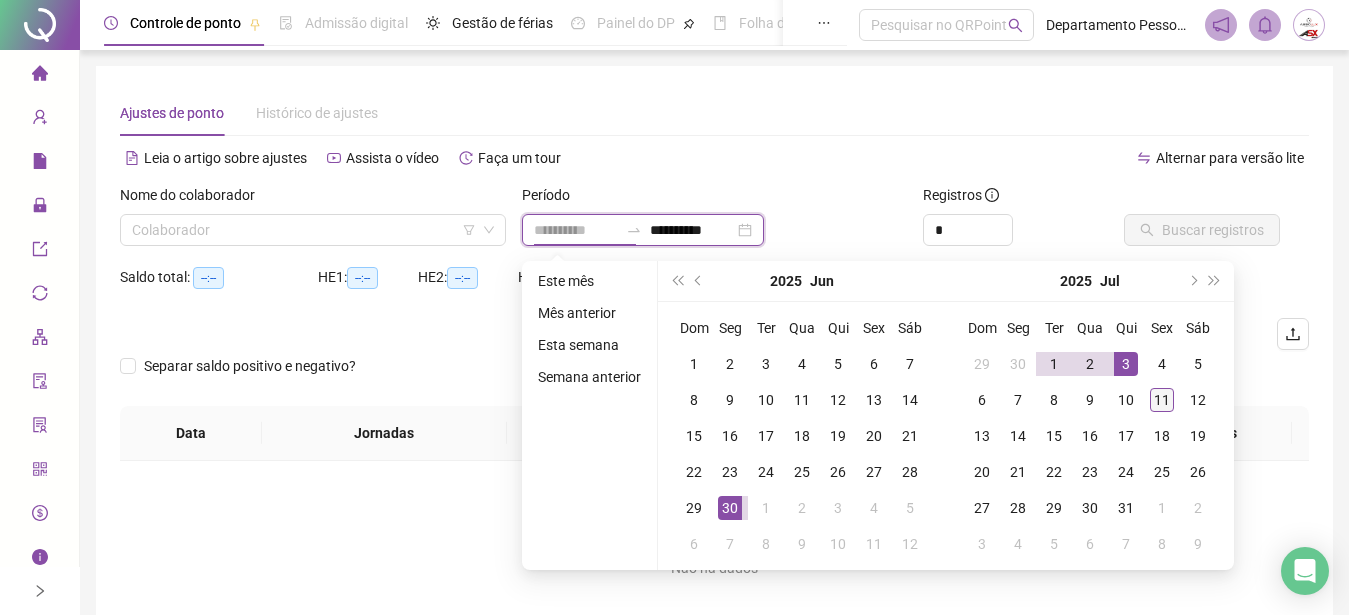 type on "**********" 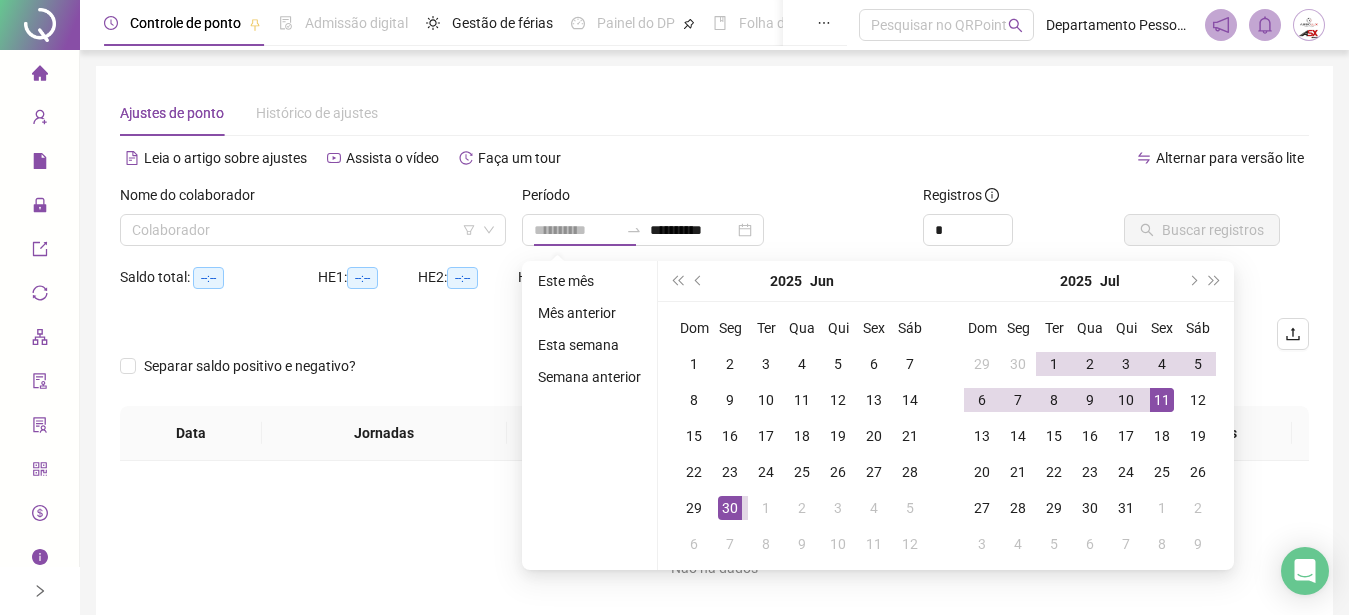 click on "11" at bounding box center (1162, 400) 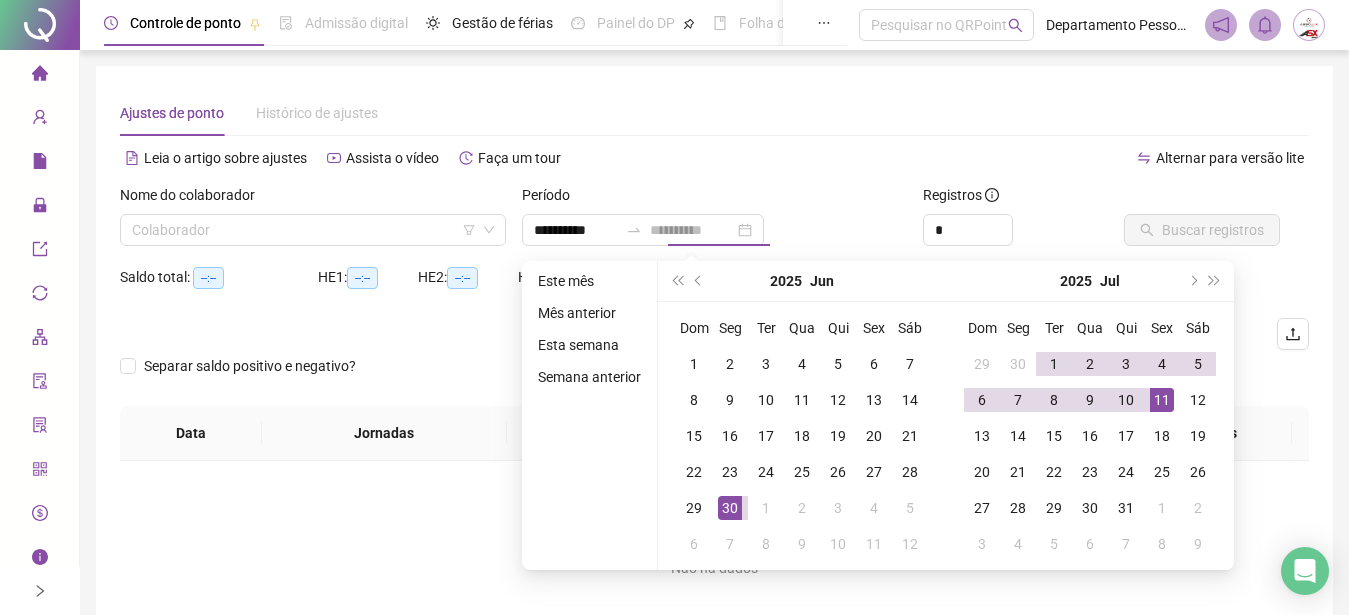 click on "11" at bounding box center (1162, 400) 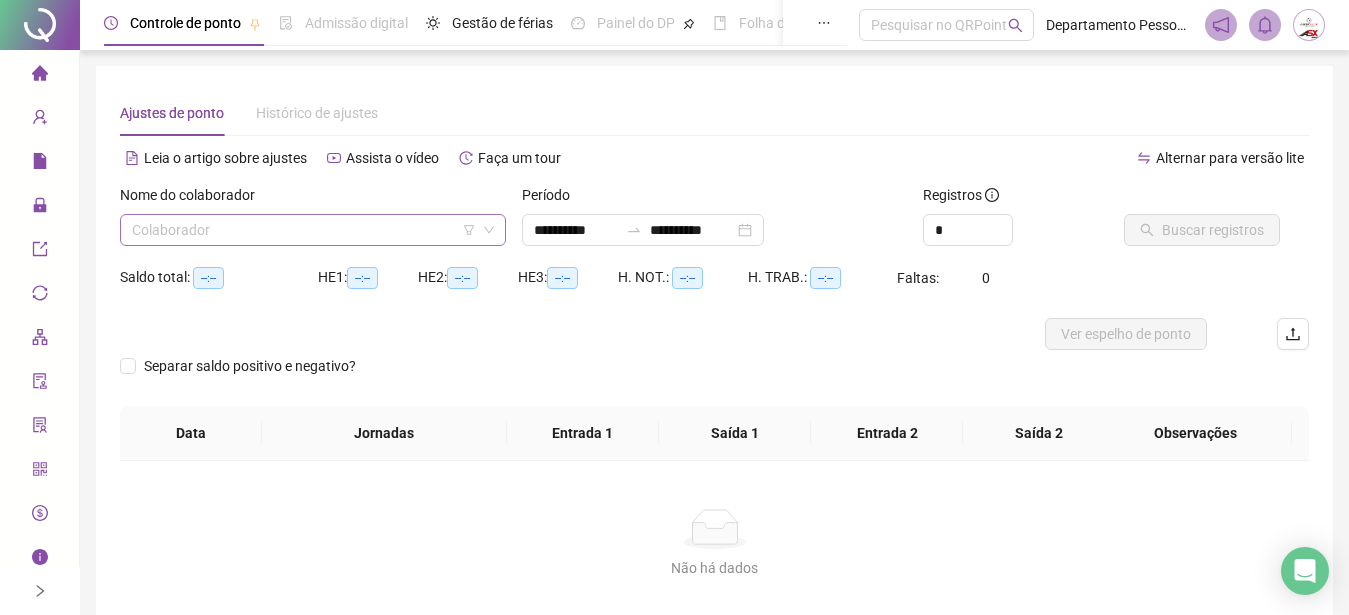 click at bounding box center (307, 230) 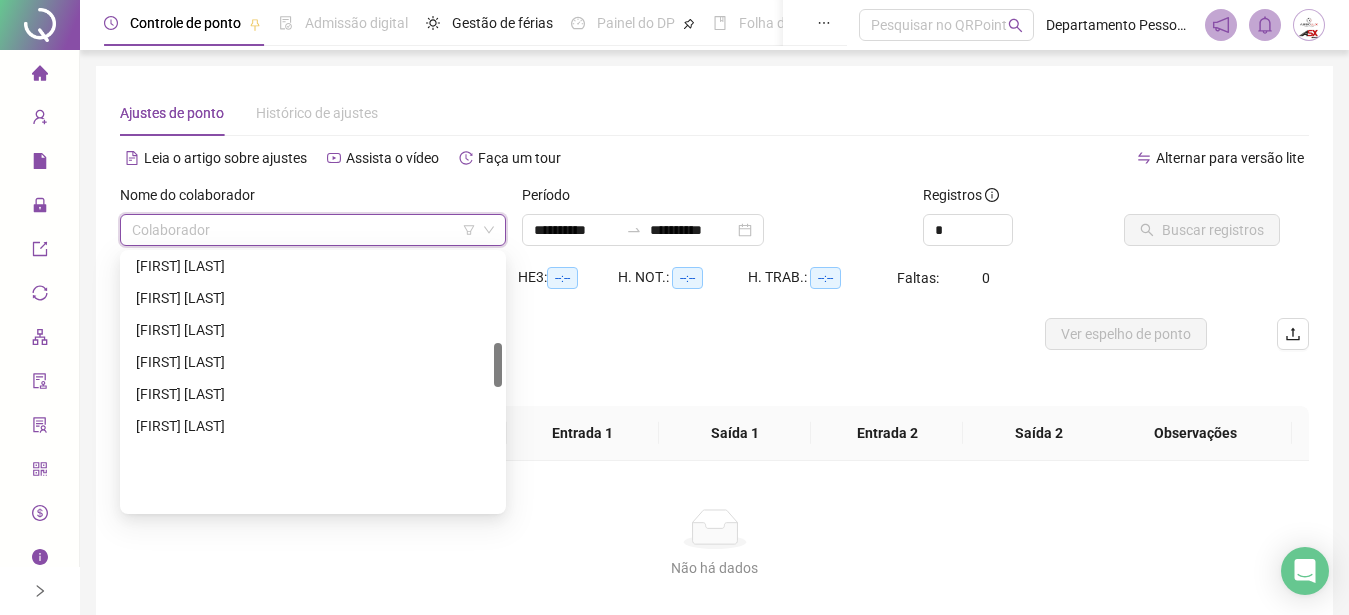 scroll, scrollTop: 510, scrollLeft: 0, axis: vertical 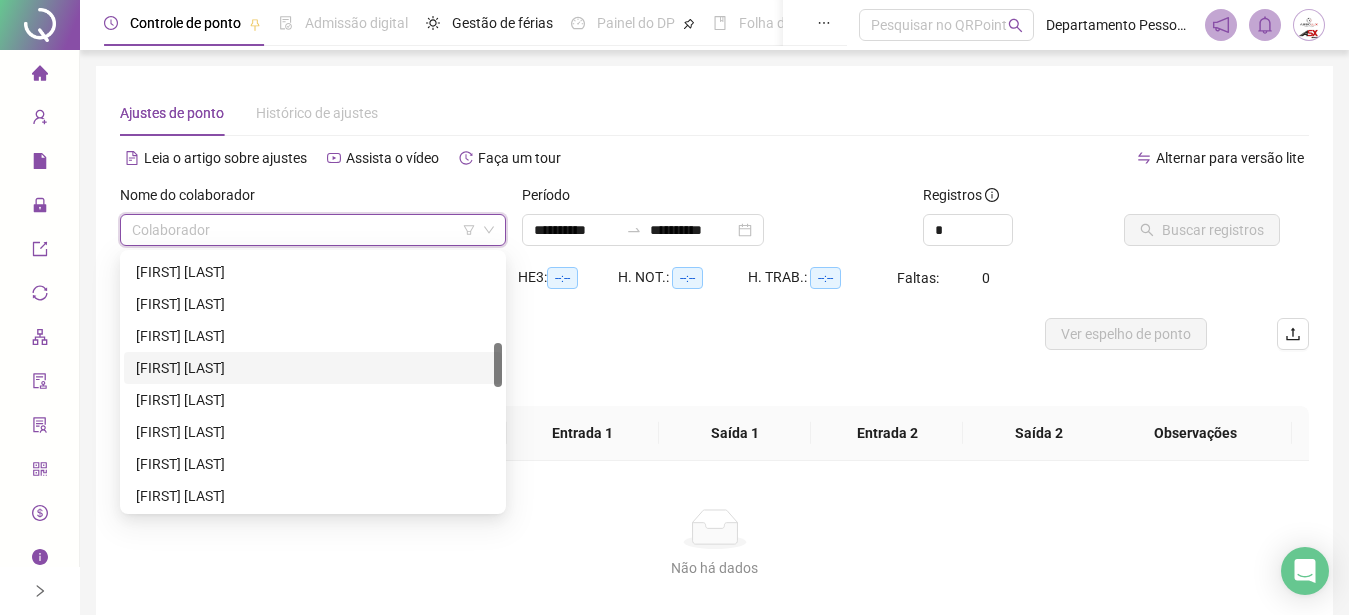 click on "Colaborador" at bounding box center (313, 230) 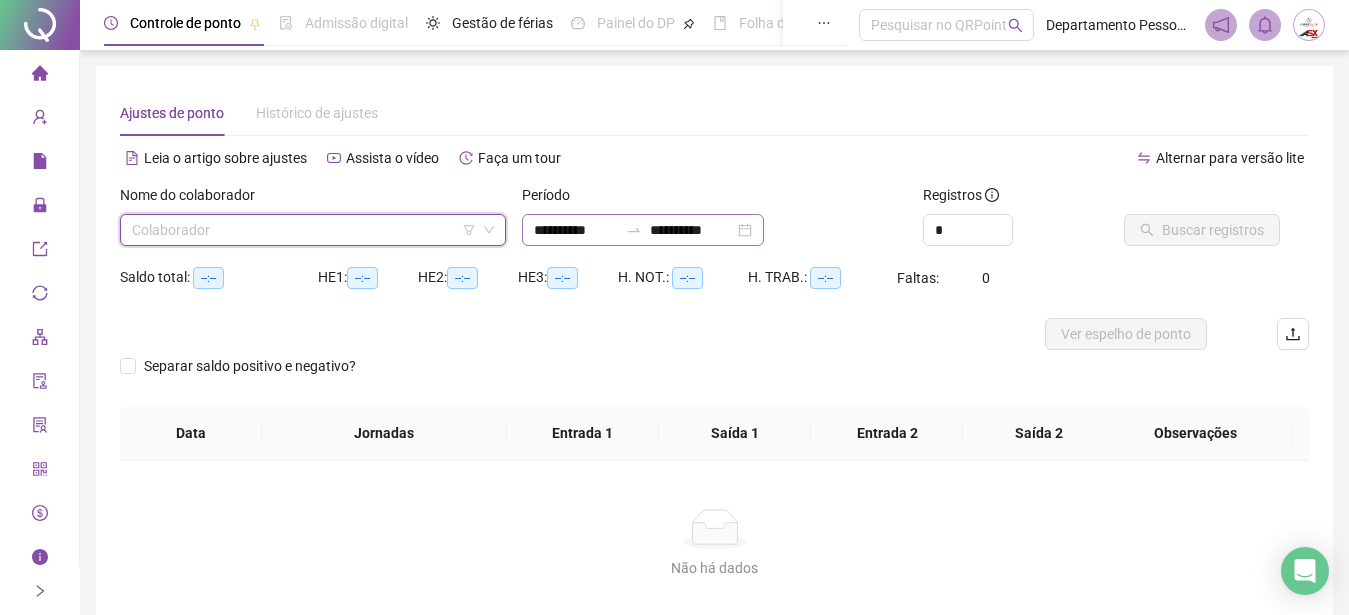 click on "**********" at bounding box center (643, 230) 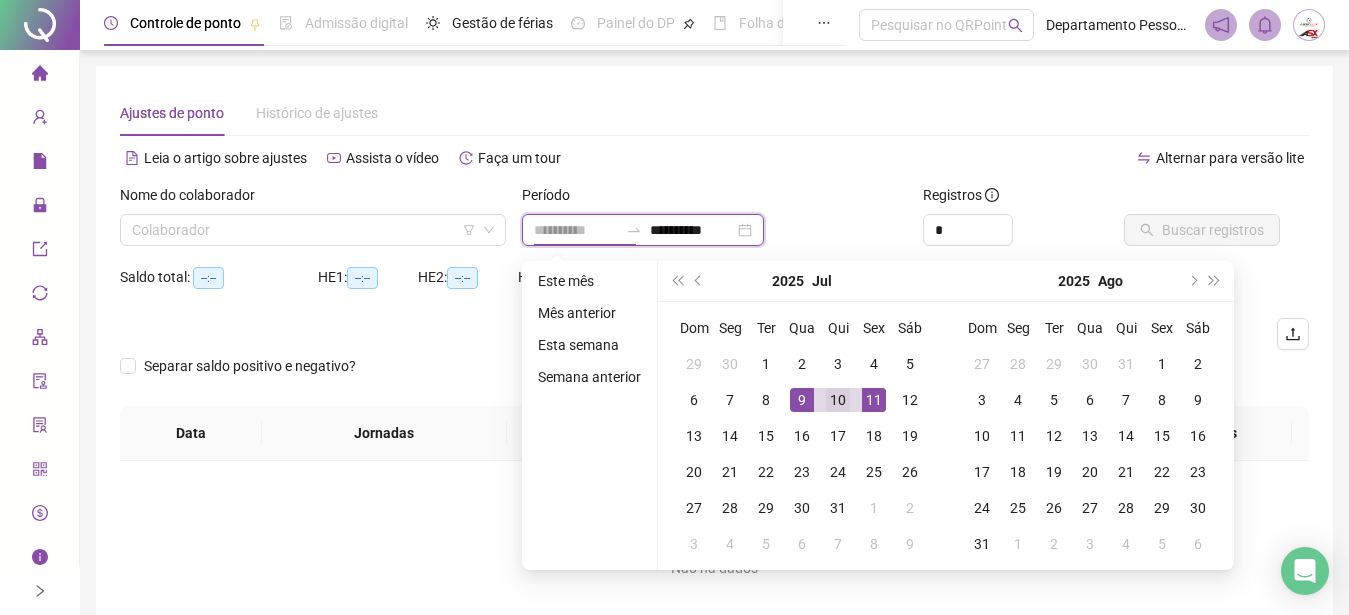 type on "**********" 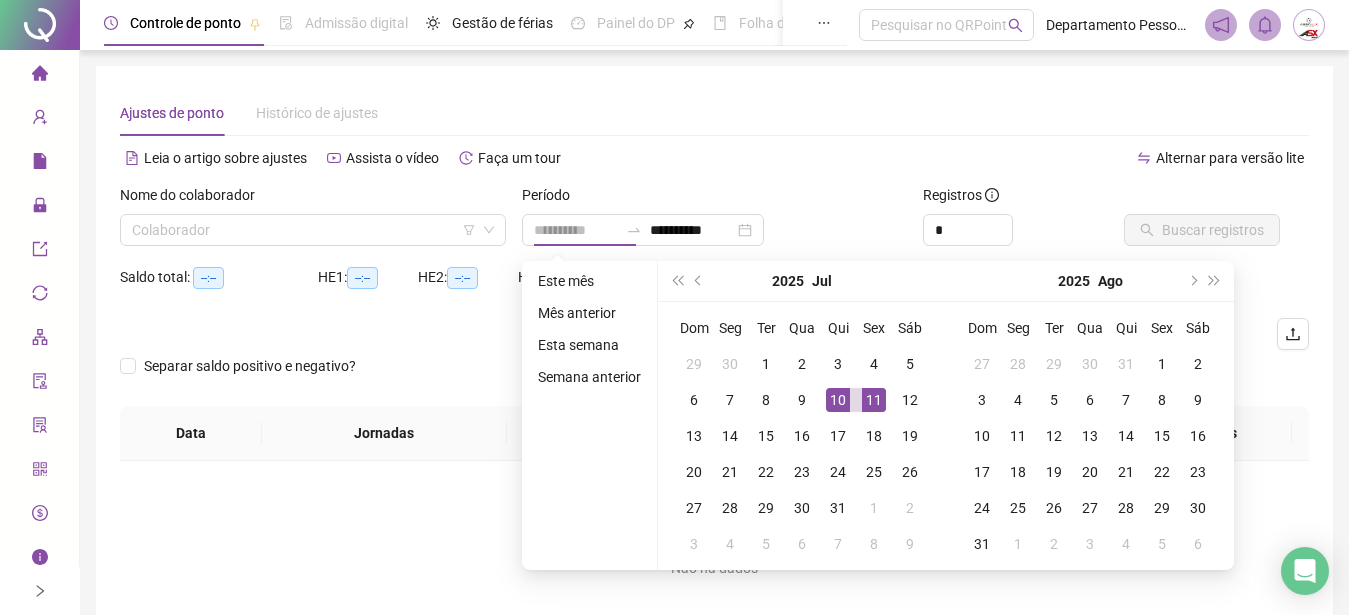 click on "10" at bounding box center (838, 400) 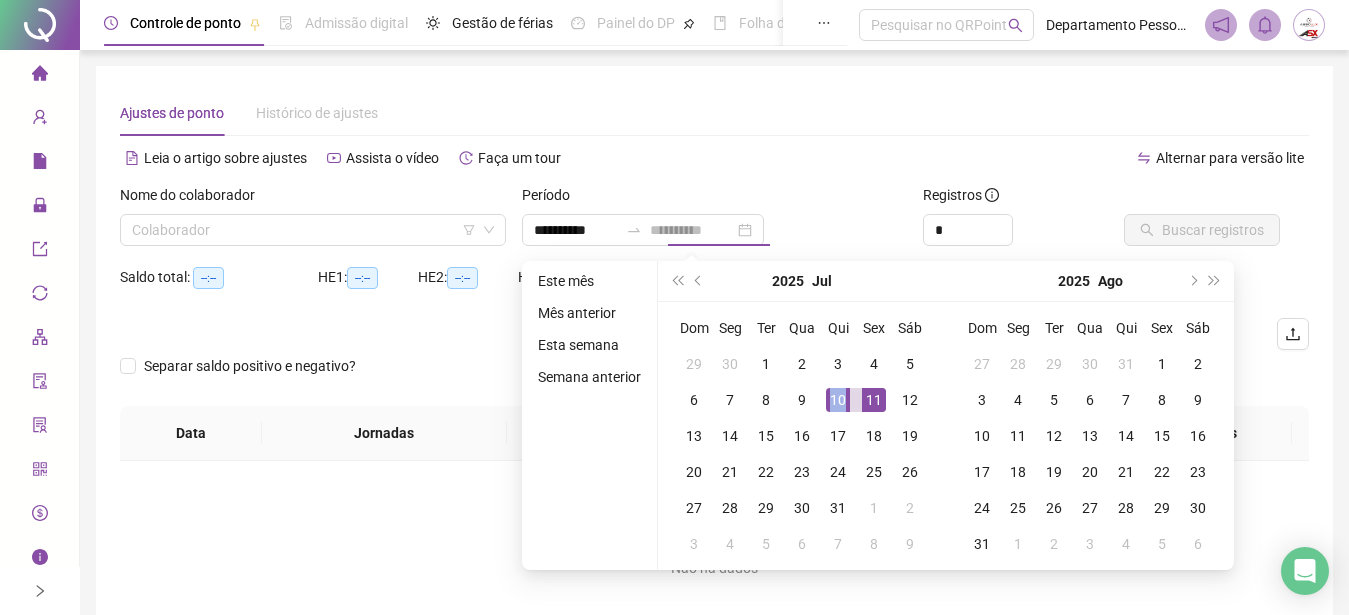 click on "10" at bounding box center [838, 400] 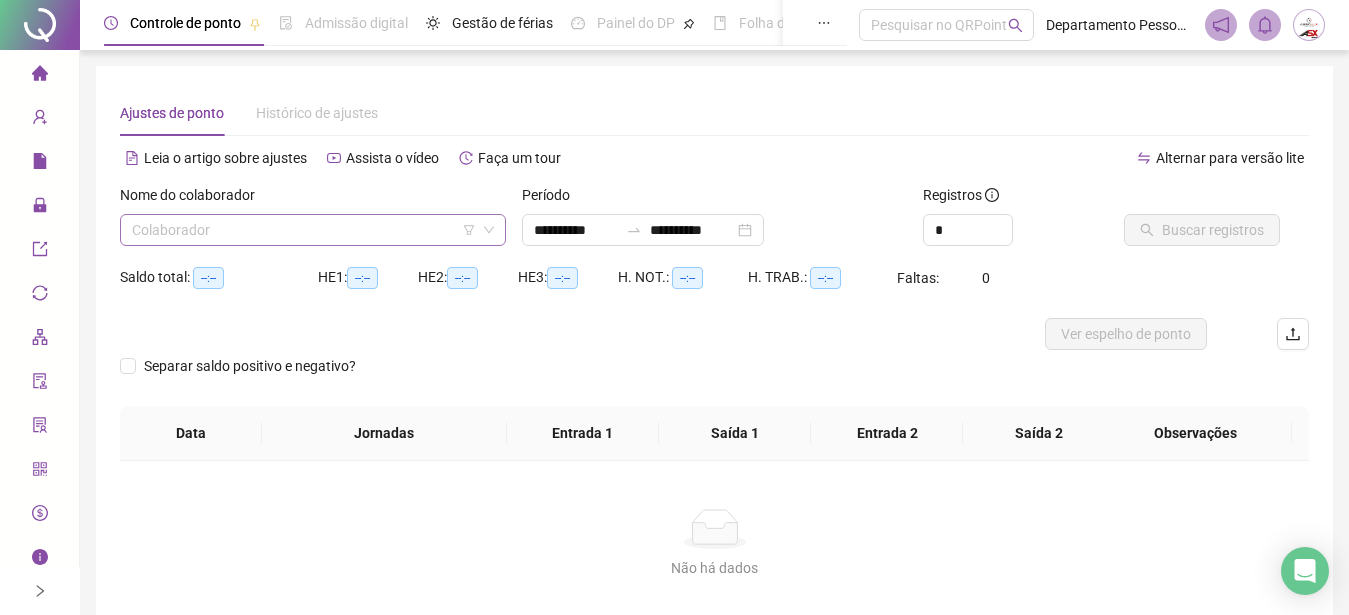 click at bounding box center (307, 230) 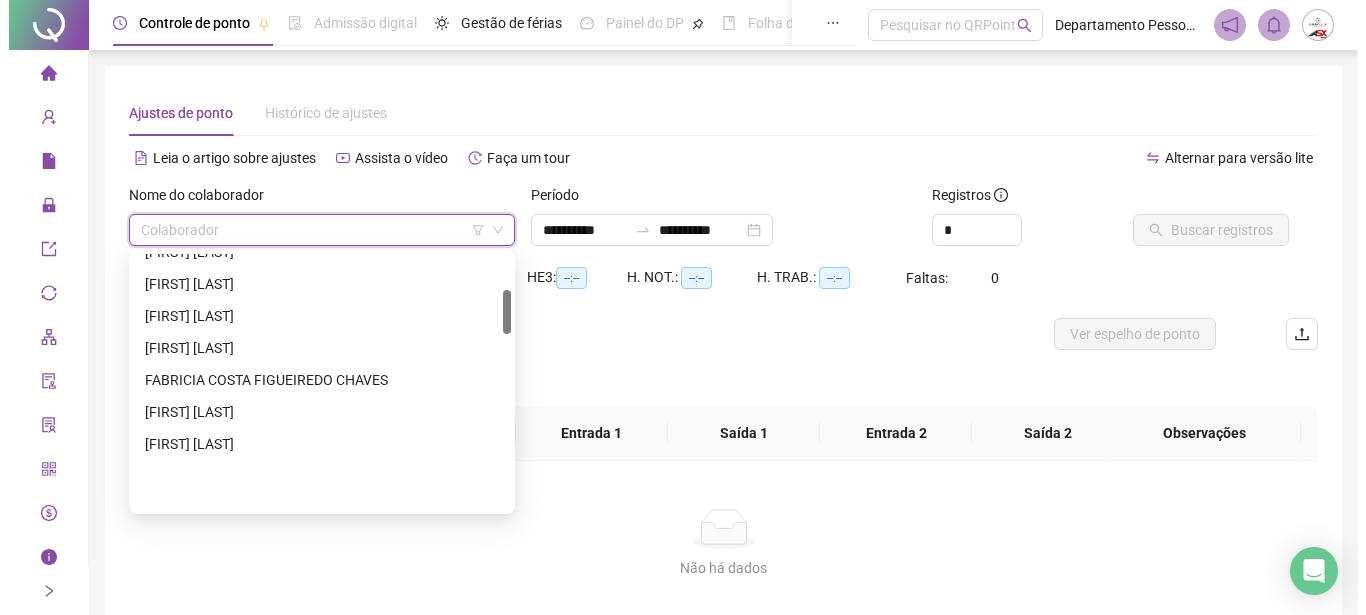 scroll, scrollTop: 204, scrollLeft: 0, axis: vertical 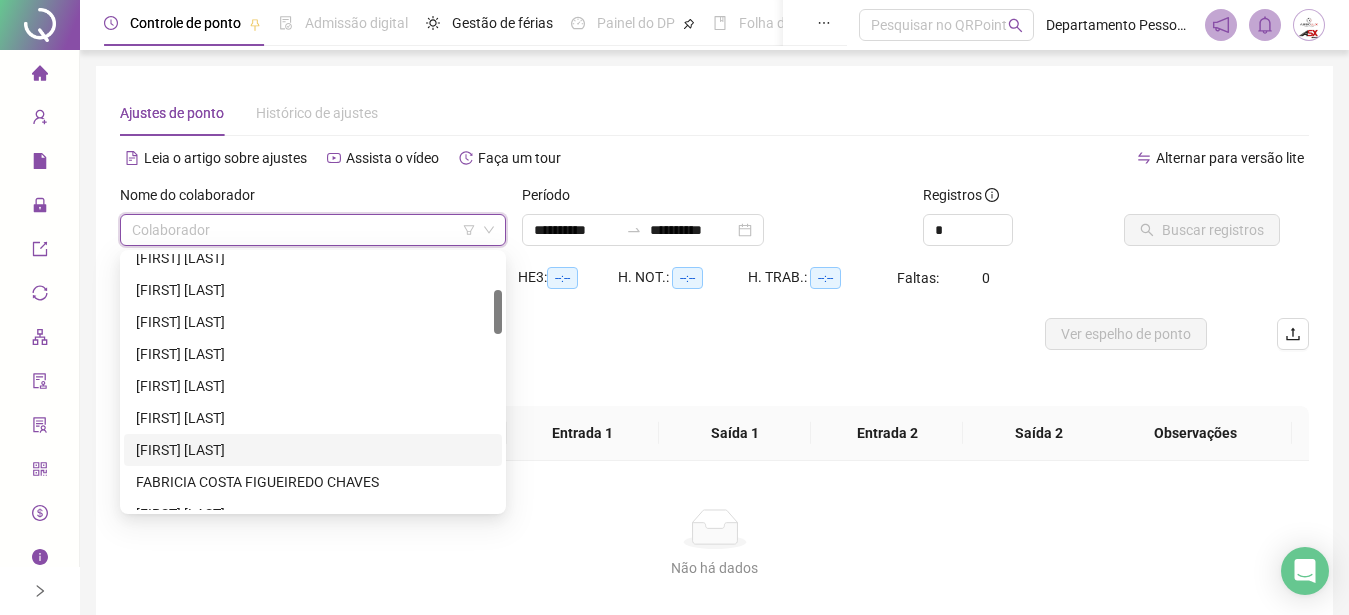 click on "[FIRST] [LAST]" at bounding box center [313, 450] 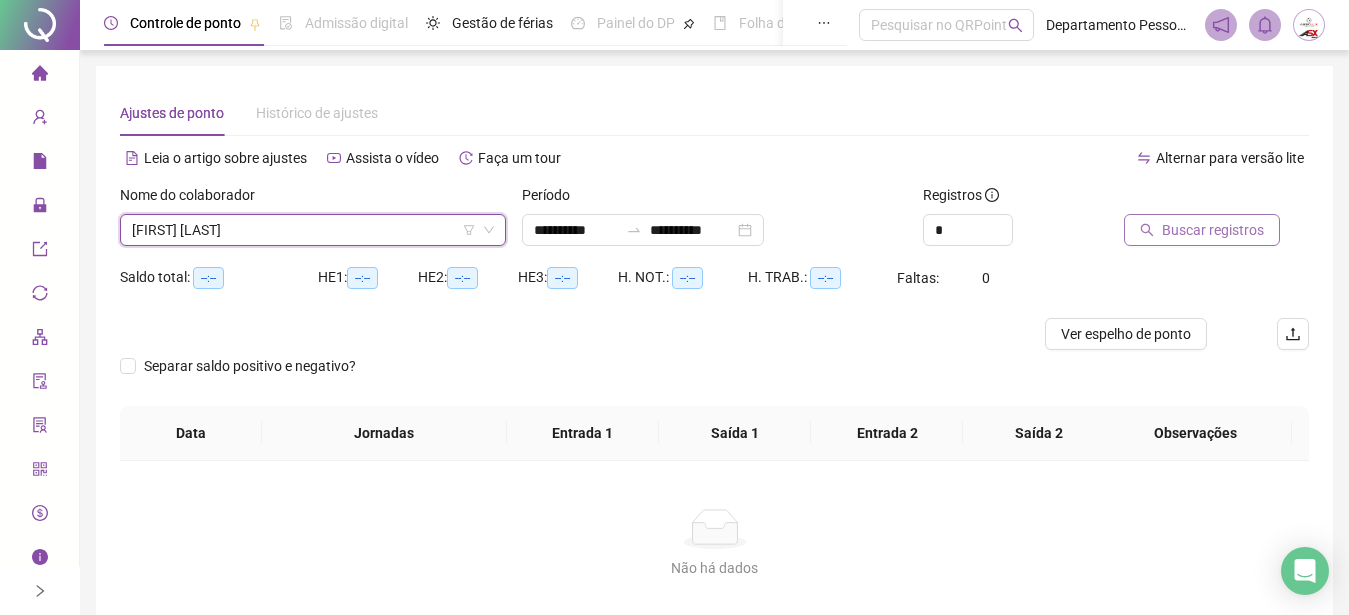 click on "Buscar registros" at bounding box center [1202, 230] 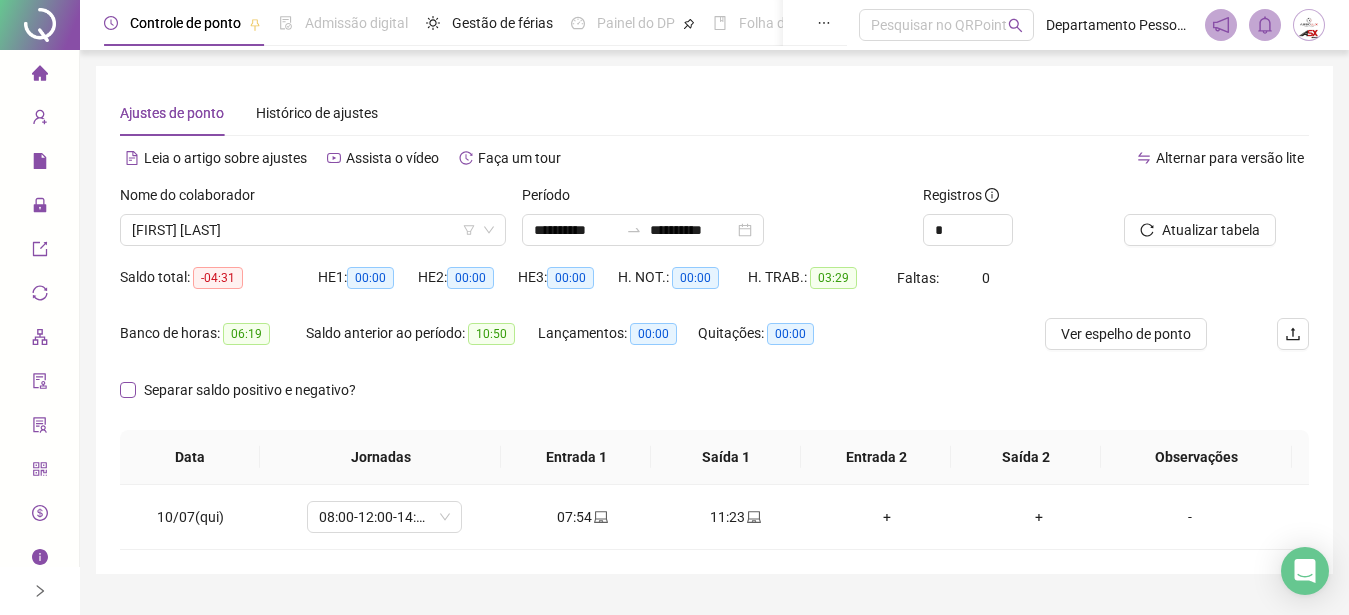 click on "Separar saldo positivo e negativo?" at bounding box center [250, 390] 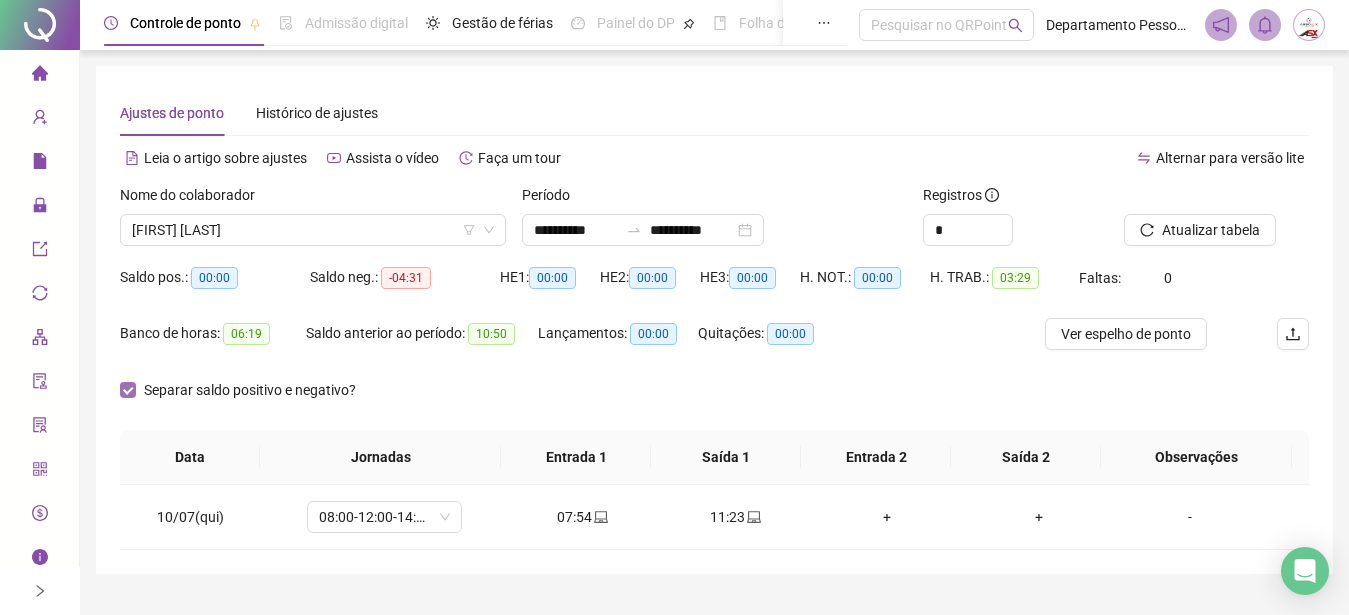 click on "Separar saldo positivo e negativo?" at bounding box center [250, 390] 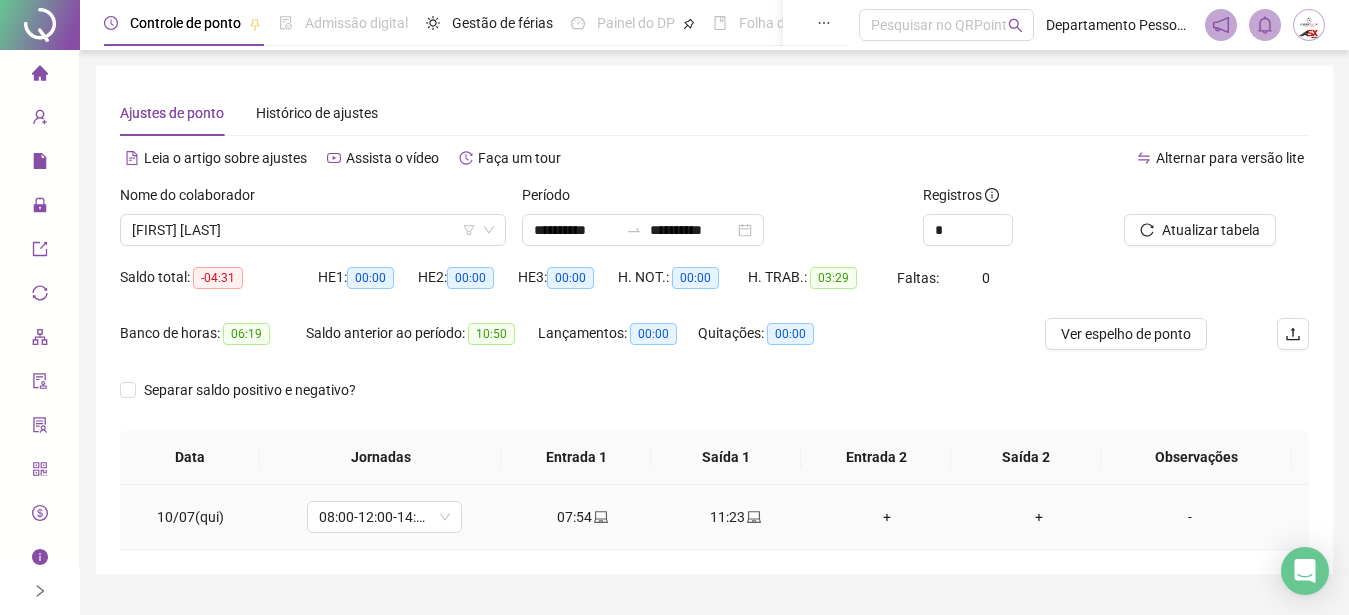 click on "-" at bounding box center [1190, 517] 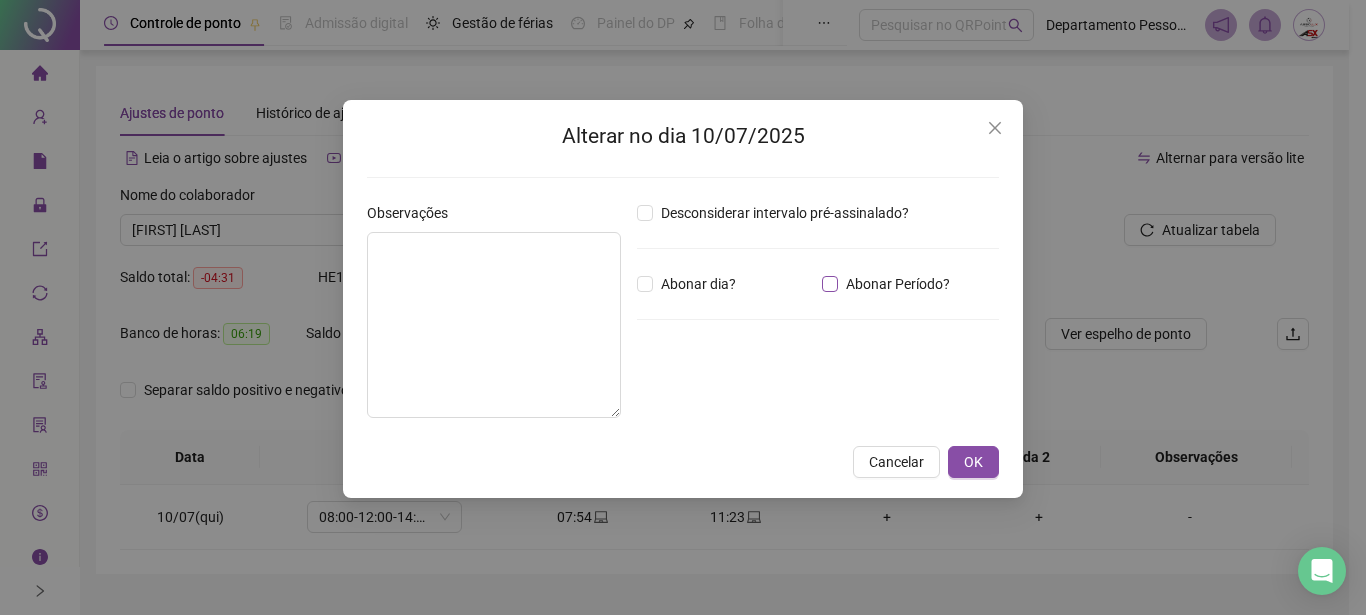 click on "Abonar Período?" at bounding box center (890, 284) 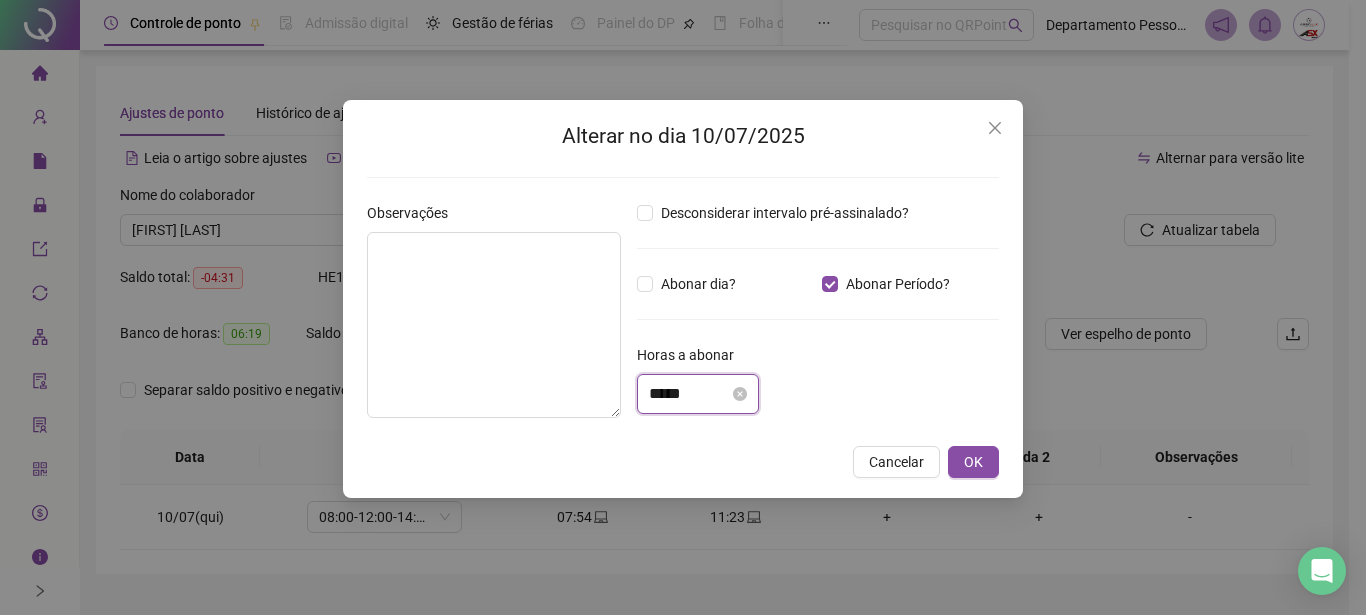 click on "*****" at bounding box center (689, 394) 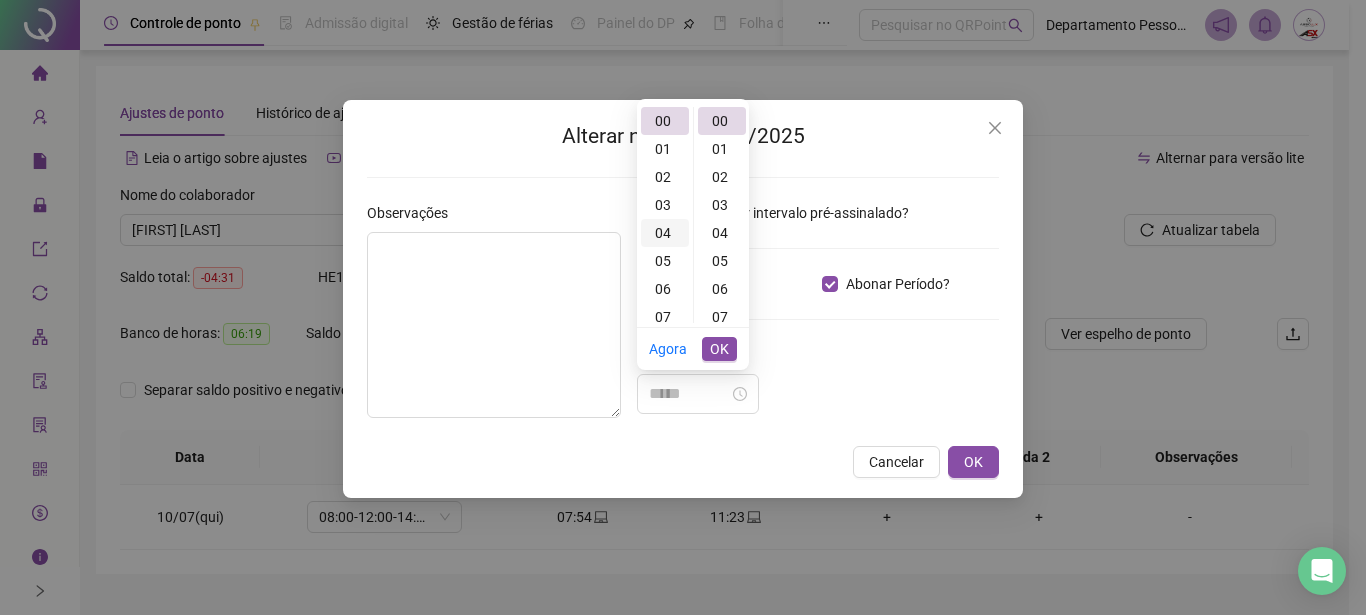 click on "04" at bounding box center (665, 233) 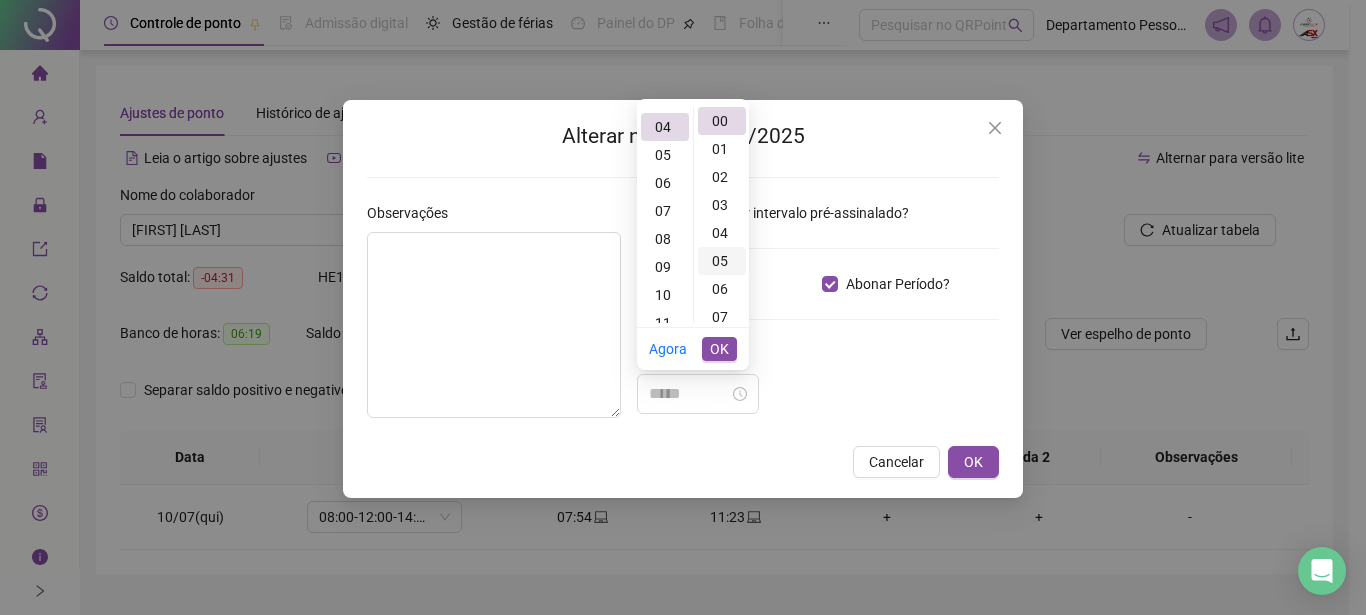 scroll, scrollTop: 110, scrollLeft: 0, axis: vertical 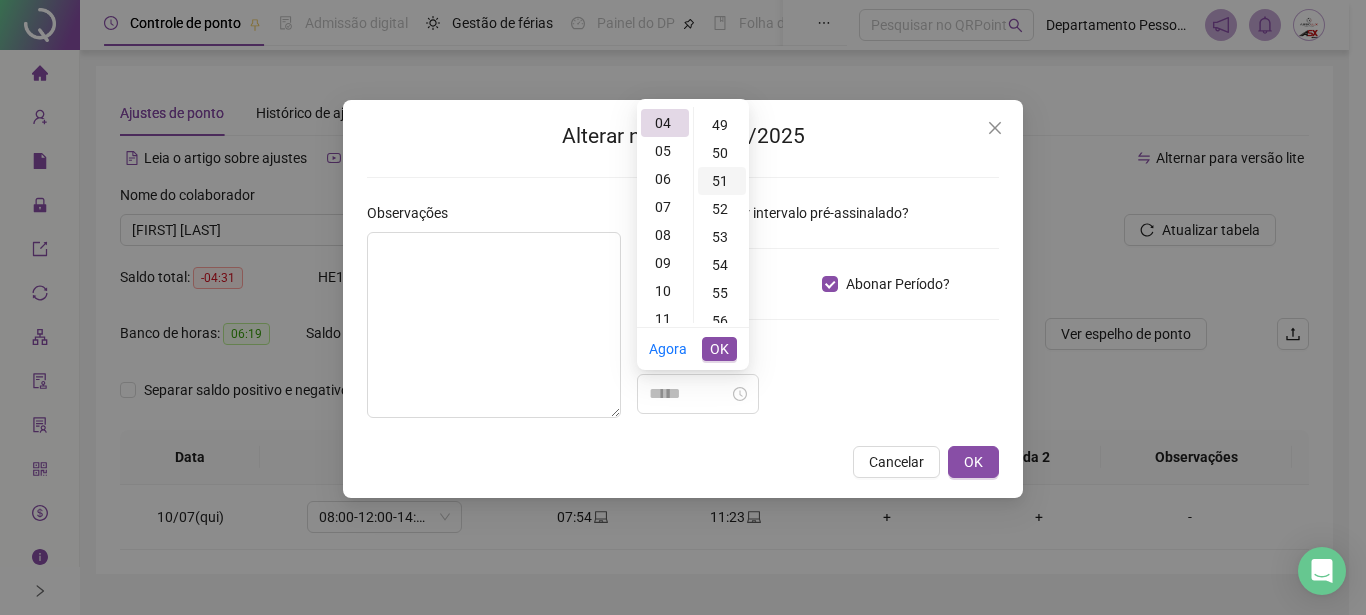 click on "51" at bounding box center (722, 181) 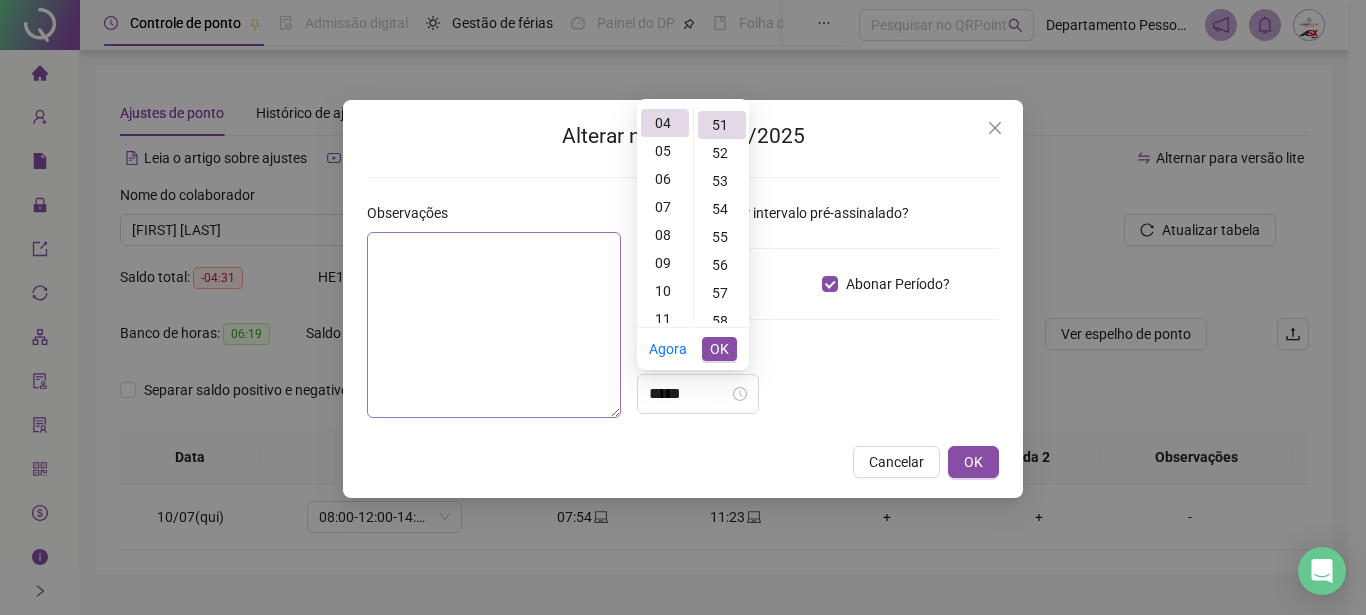 scroll, scrollTop: 1426, scrollLeft: 0, axis: vertical 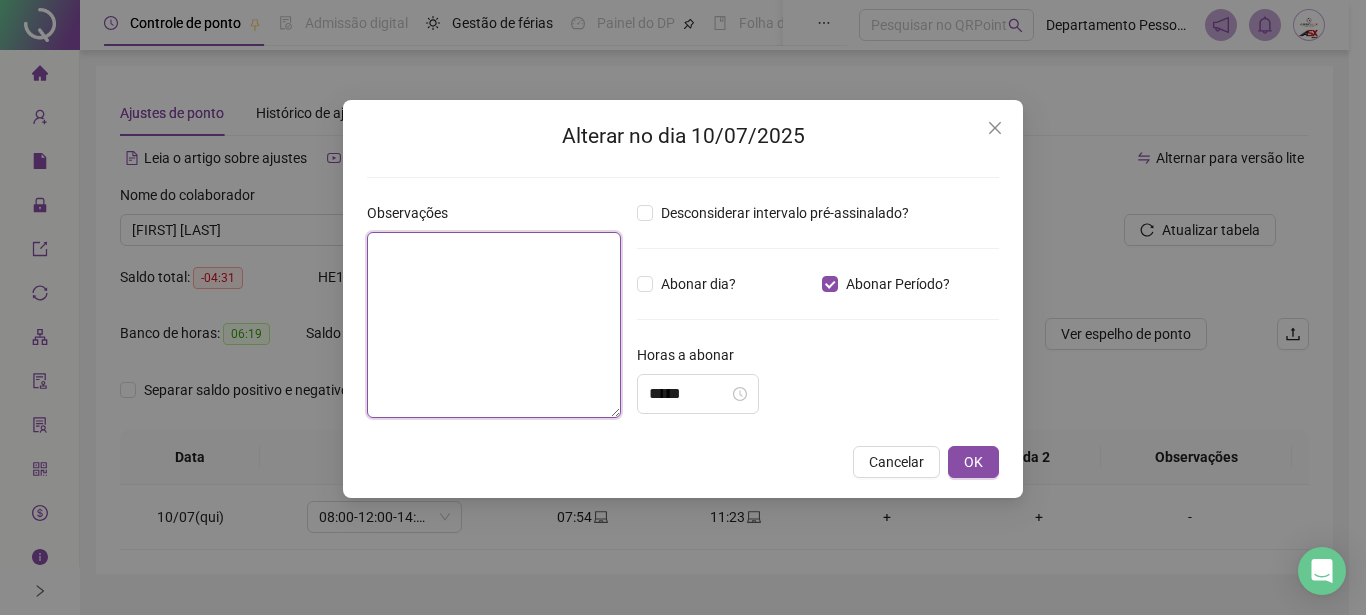 click at bounding box center (494, 325) 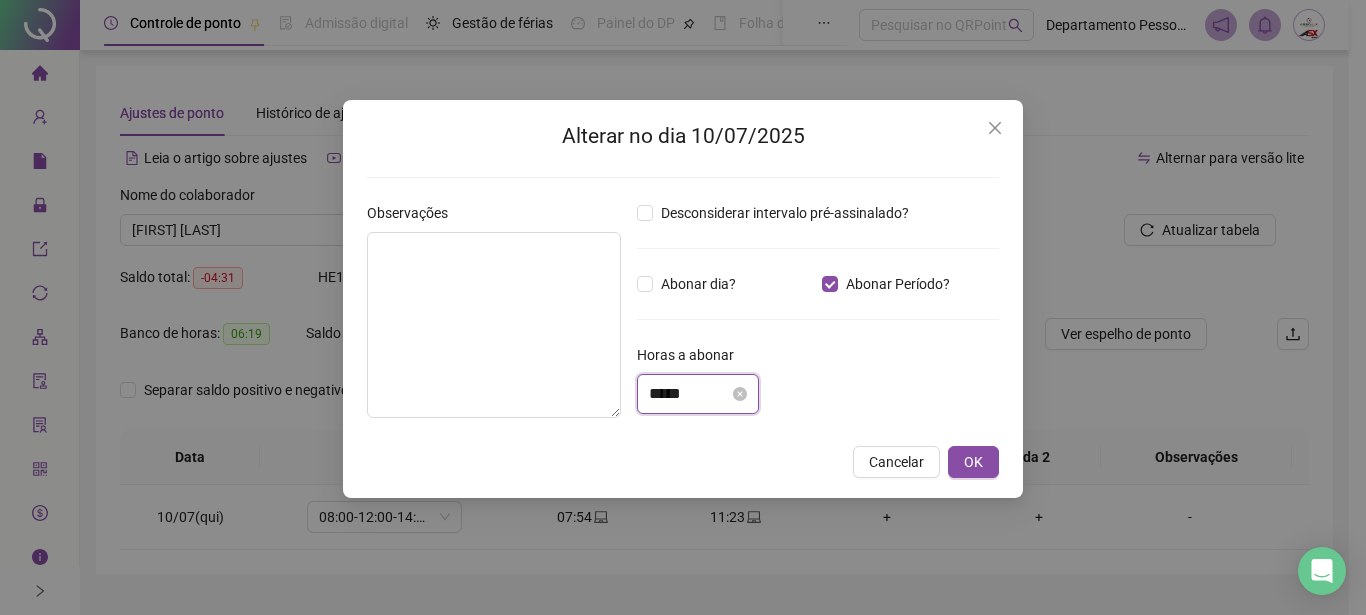click on "*****" at bounding box center (689, 394) 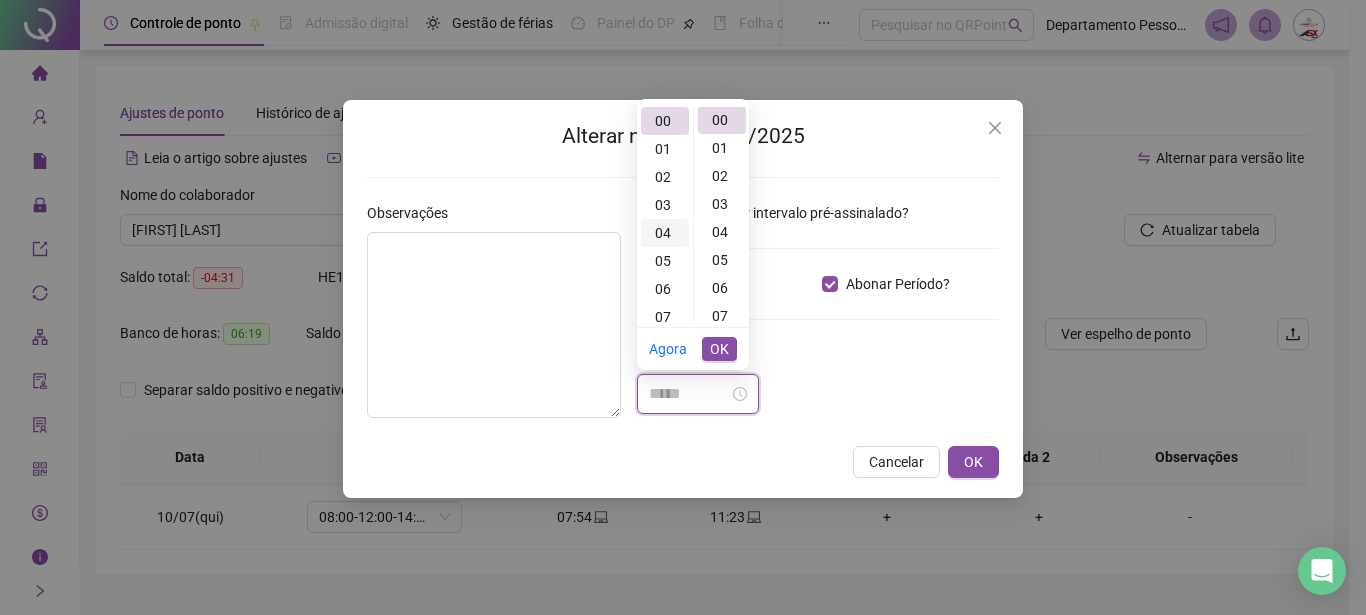 scroll, scrollTop: 0, scrollLeft: 0, axis: both 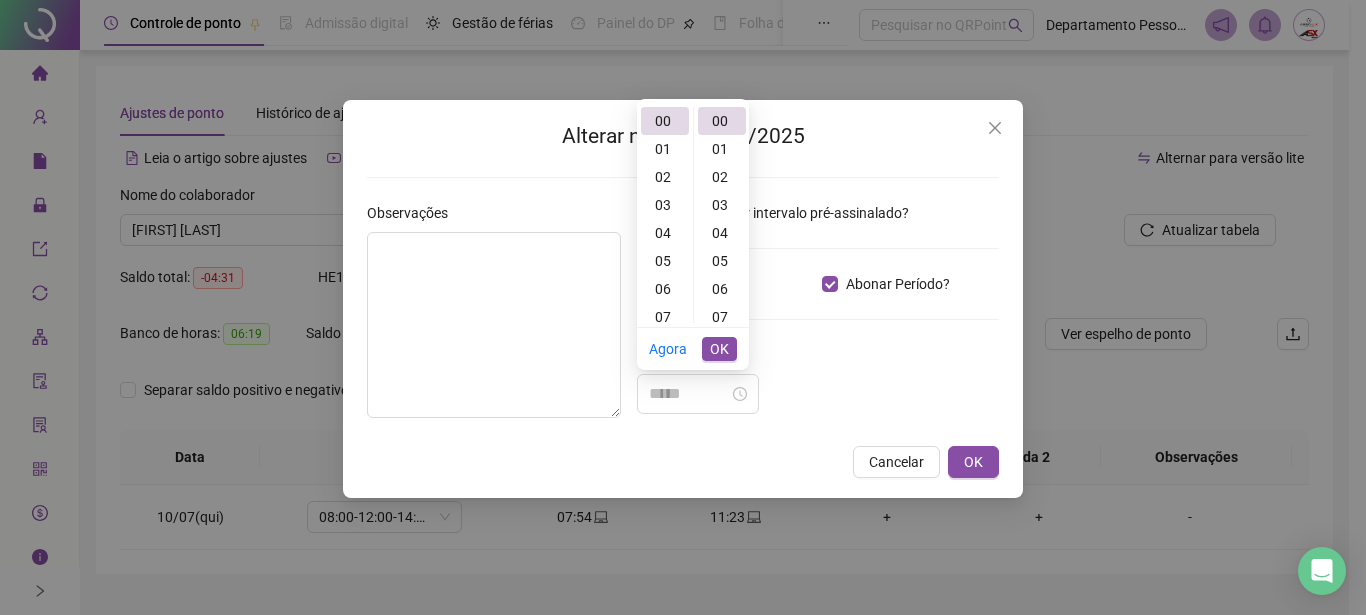 click on "00 01 02 03 04 05 06 07 08 09 10 11 12 13 14 15 16 17 18 19 20 21 22 23" at bounding box center (665, 215) 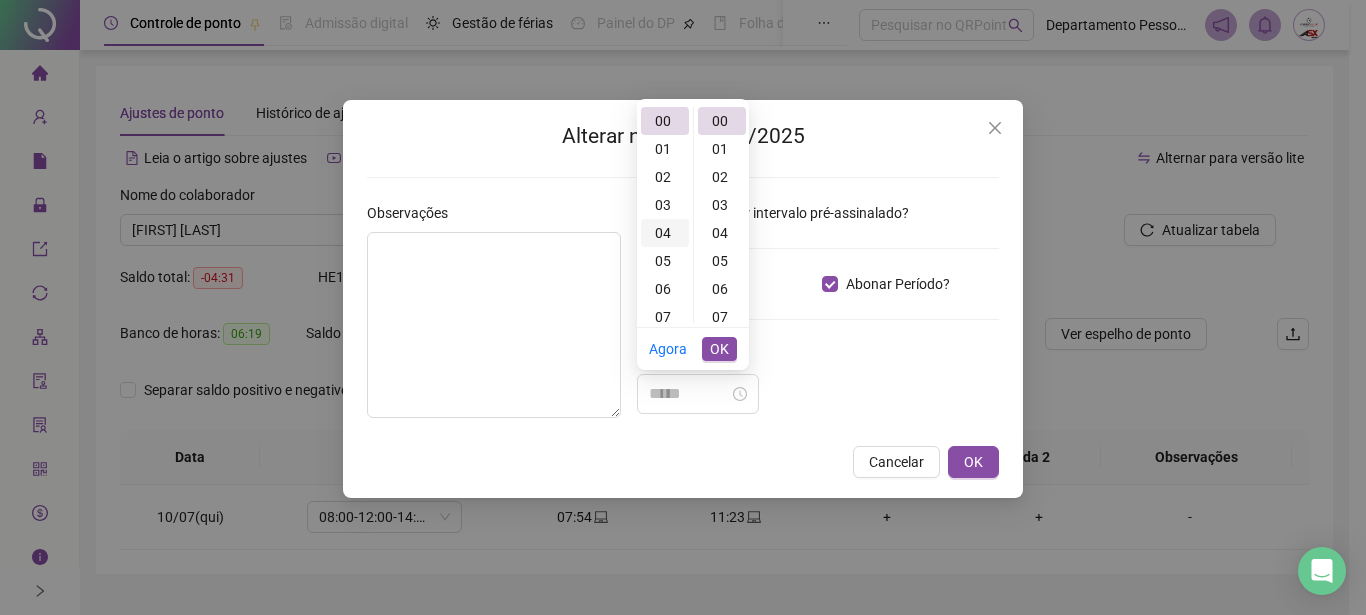 click on "04" at bounding box center [665, 233] 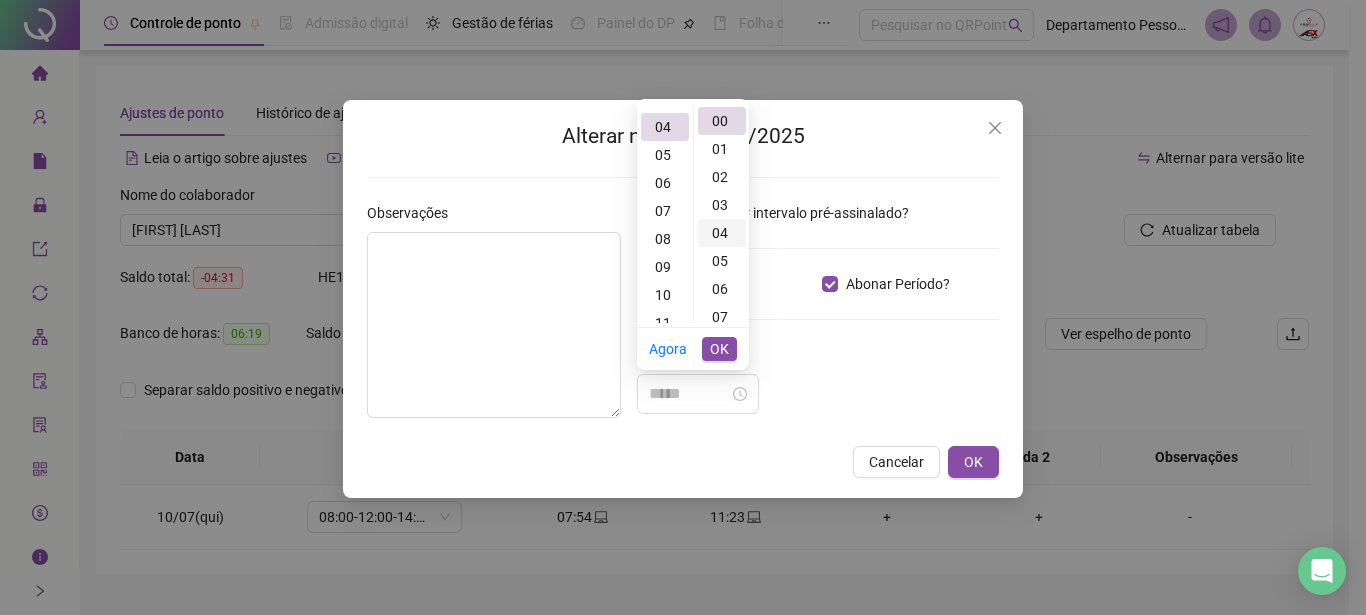 scroll, scrollTop: 110, scrollLeft: 0, axis: vertical 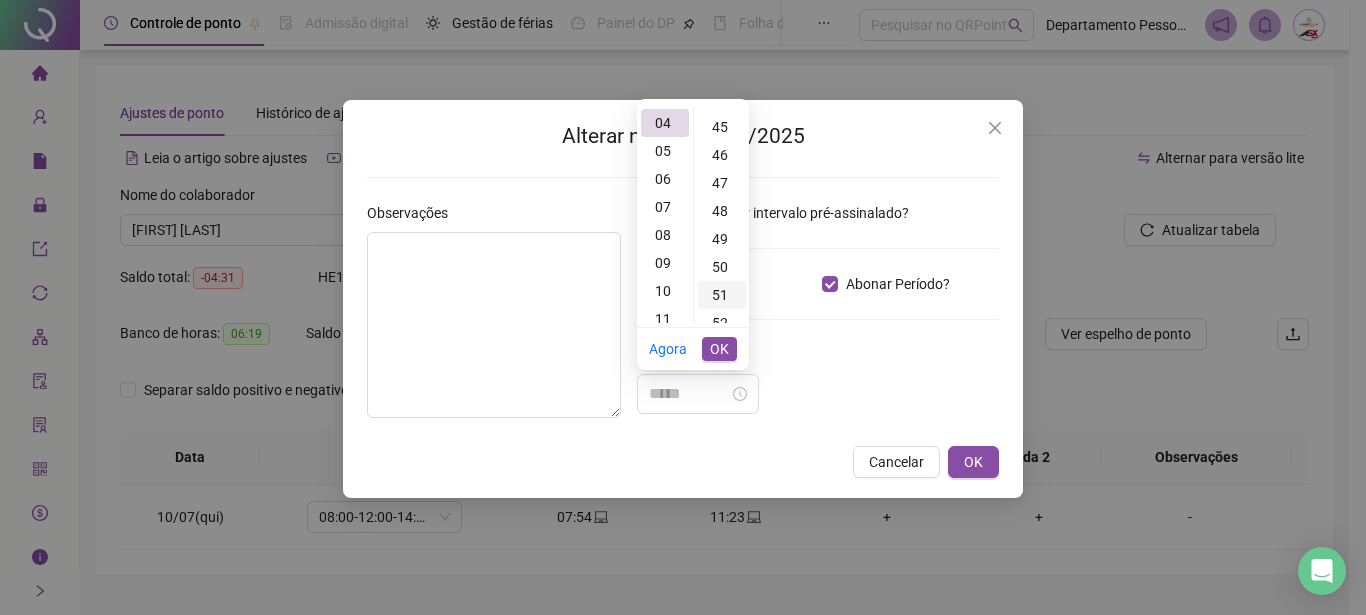 click on "51" at bounding box center (722, 295) 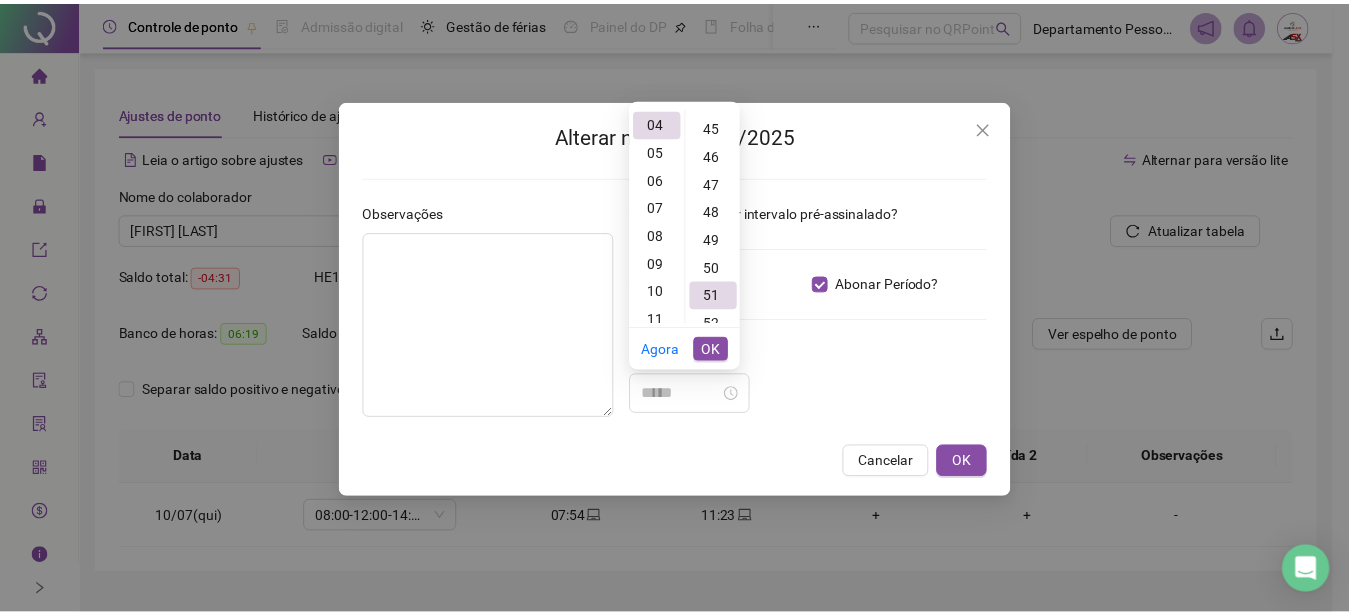 scroll, scrollTop: 1426, scrollLeft: 0, axis: vertical 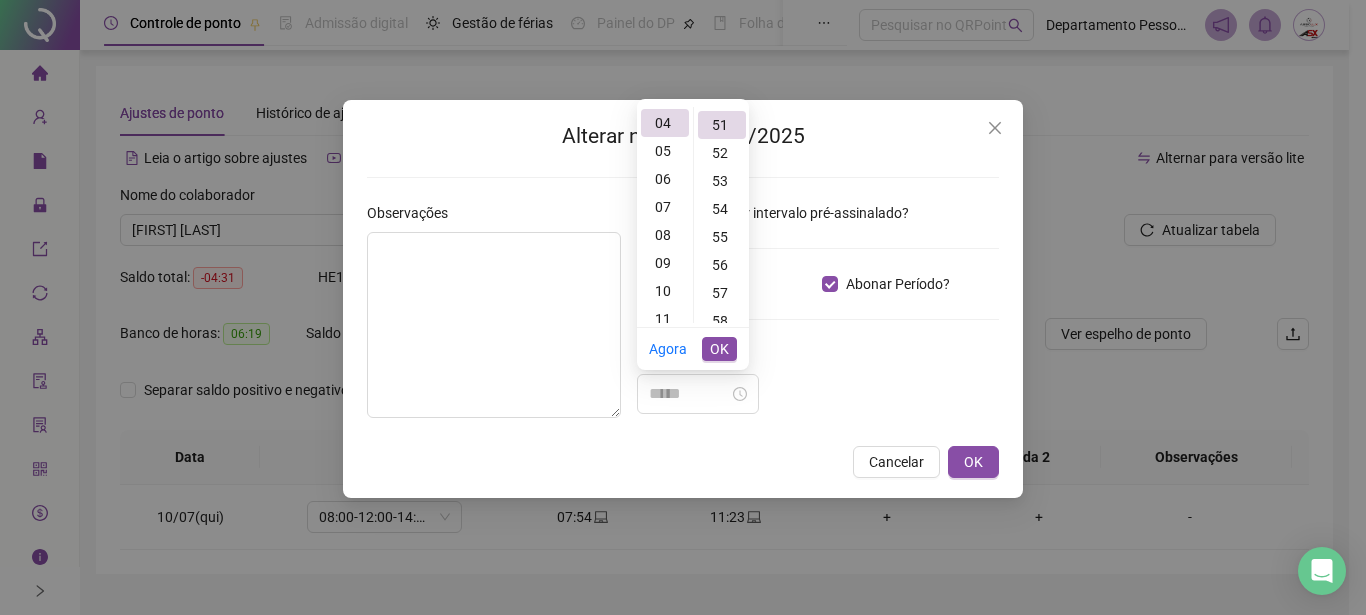 type on "*****" 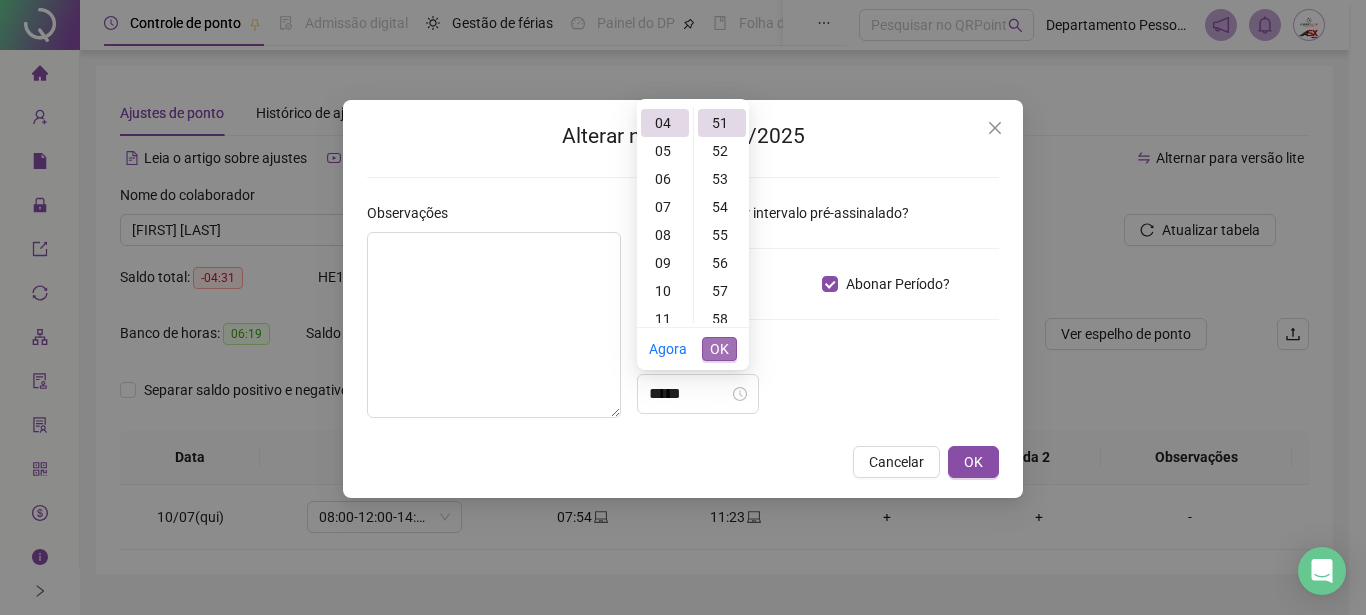 click on "OK" at bounding box center (719, 349) 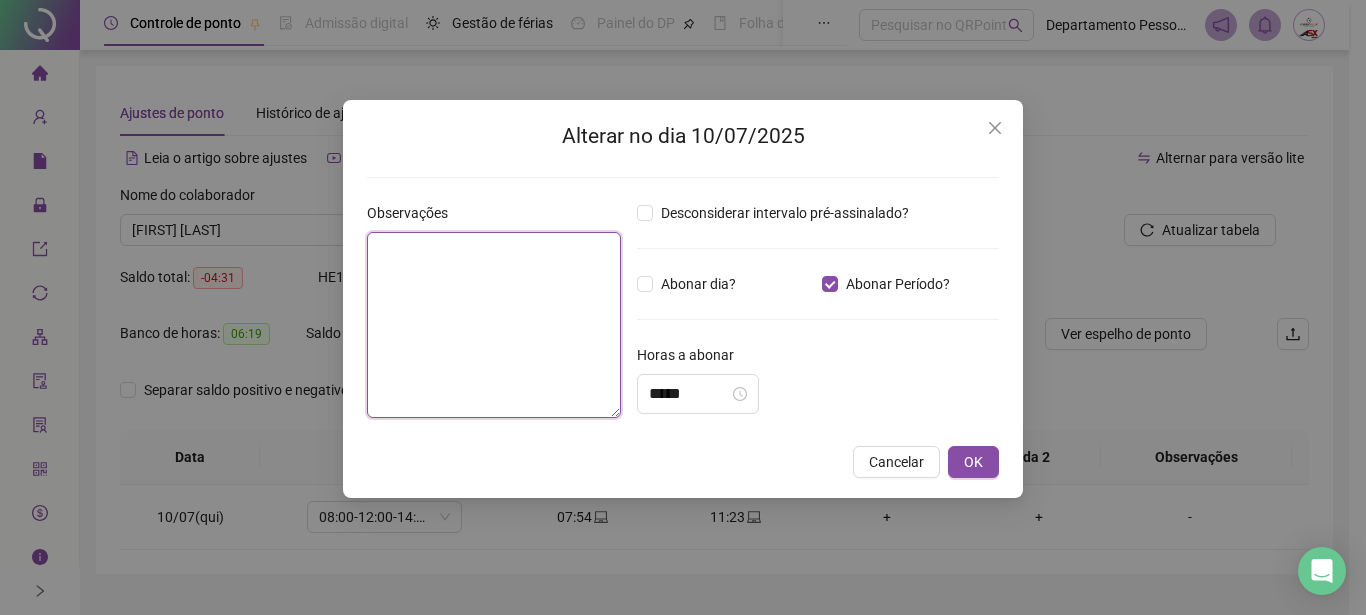 click at bounding box center (494, 325) 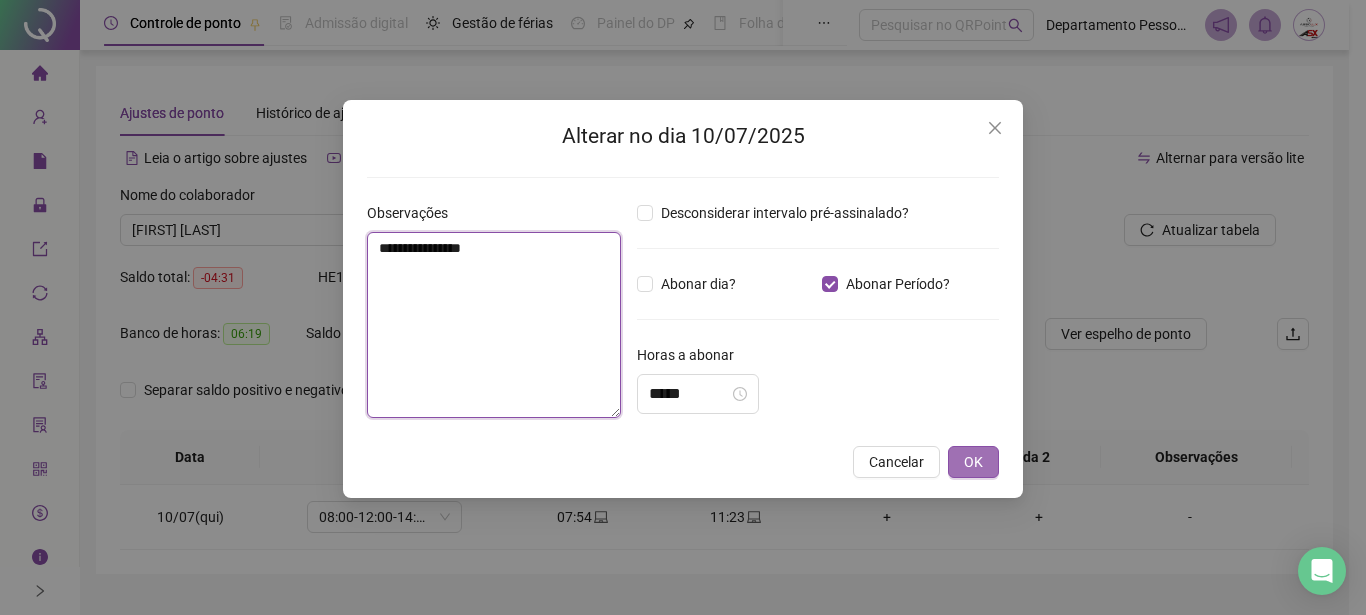 type on "**********" 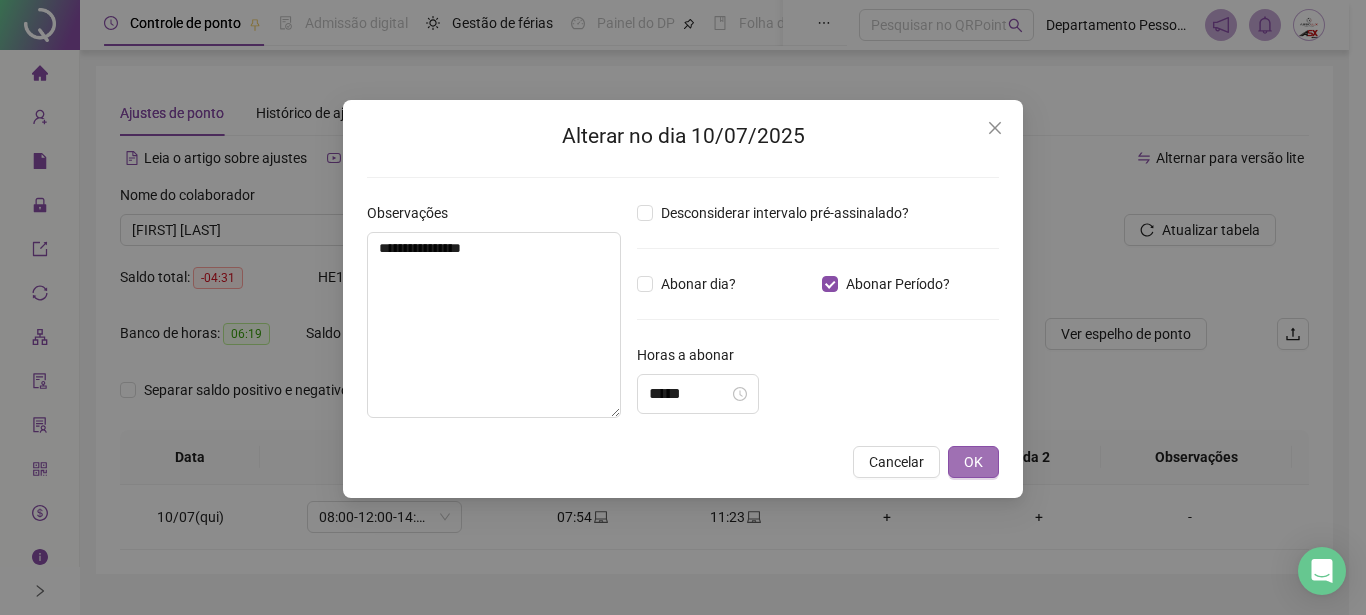 click on "OK" at bounding box center (973, 462) 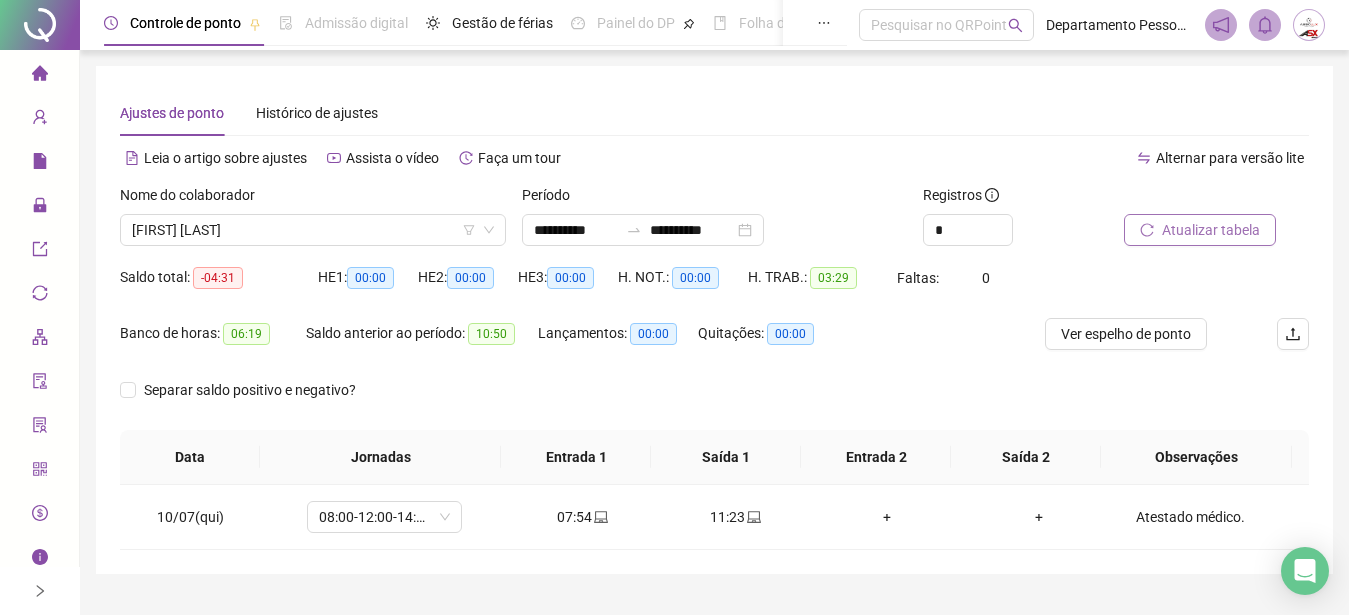 click on "Atualizar tabela" at bounding box center (1211, 230) 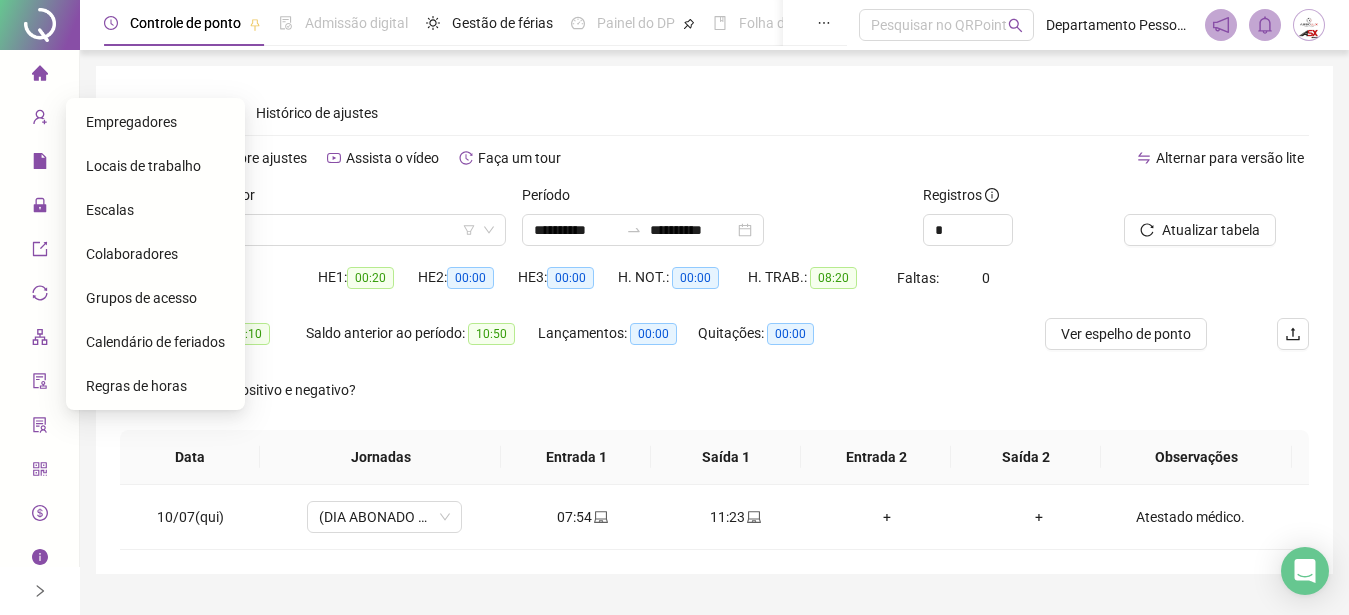 click on "Página inicial" at bounding box center [39, 74] 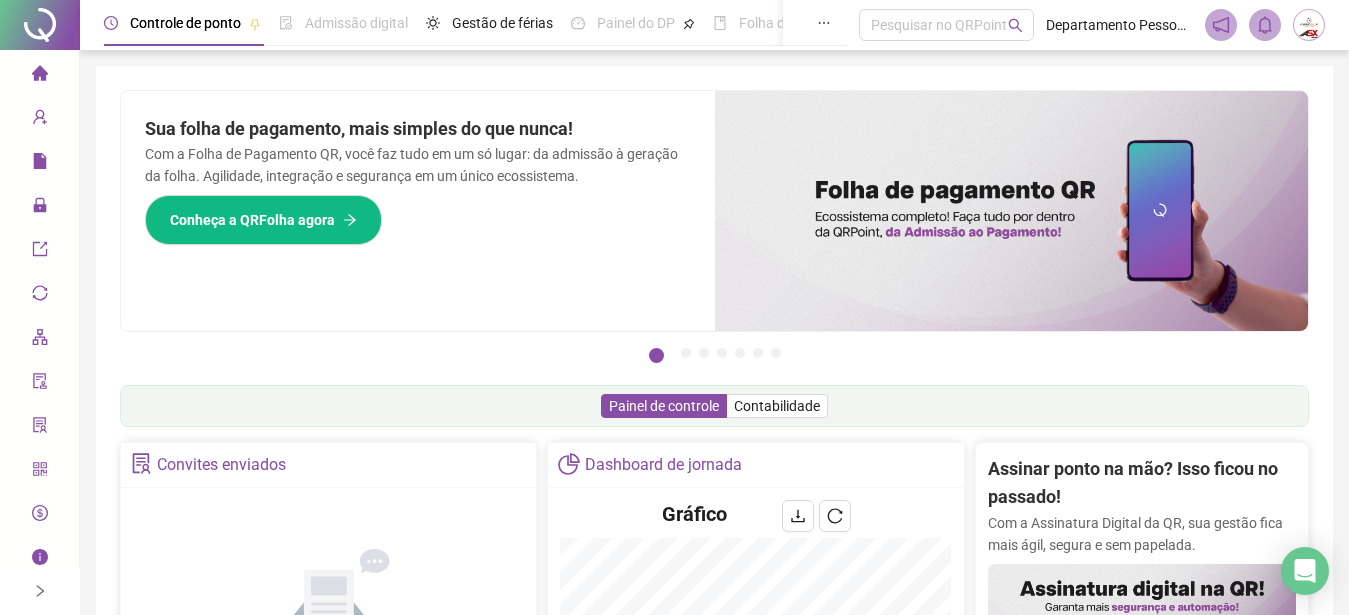 scroll, scrollTop: 306, scrollLeft: 0, axis: vertical 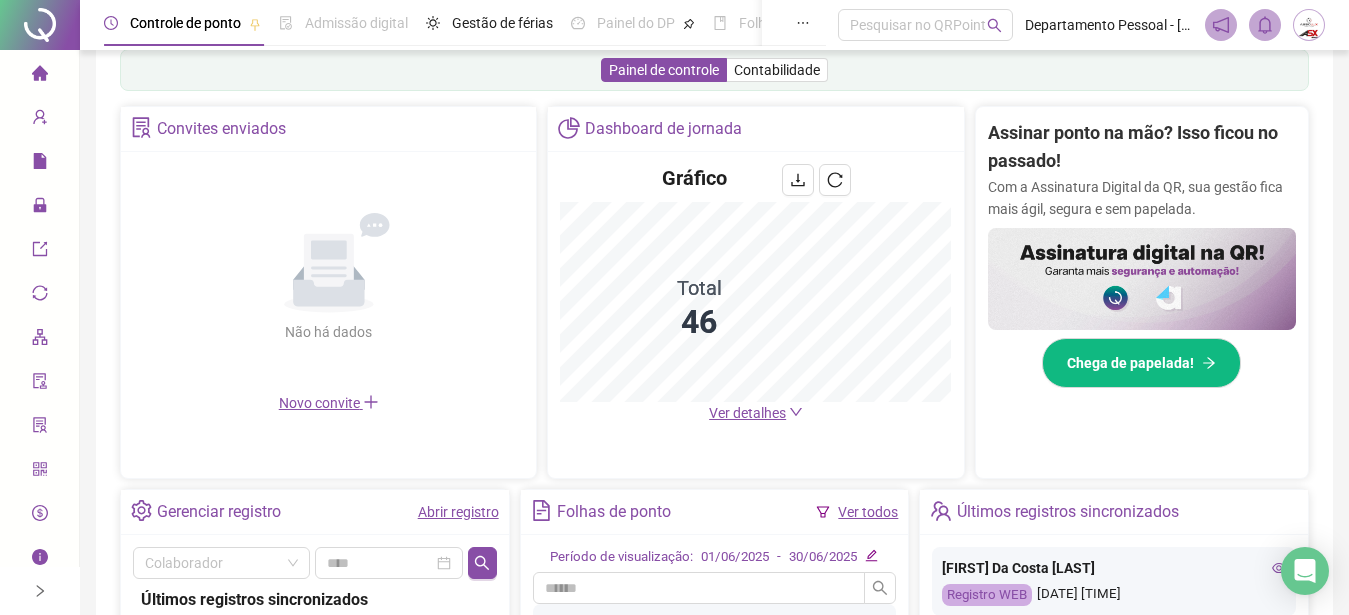 click on "Ver detalhes" at bounding box center (747, 413) 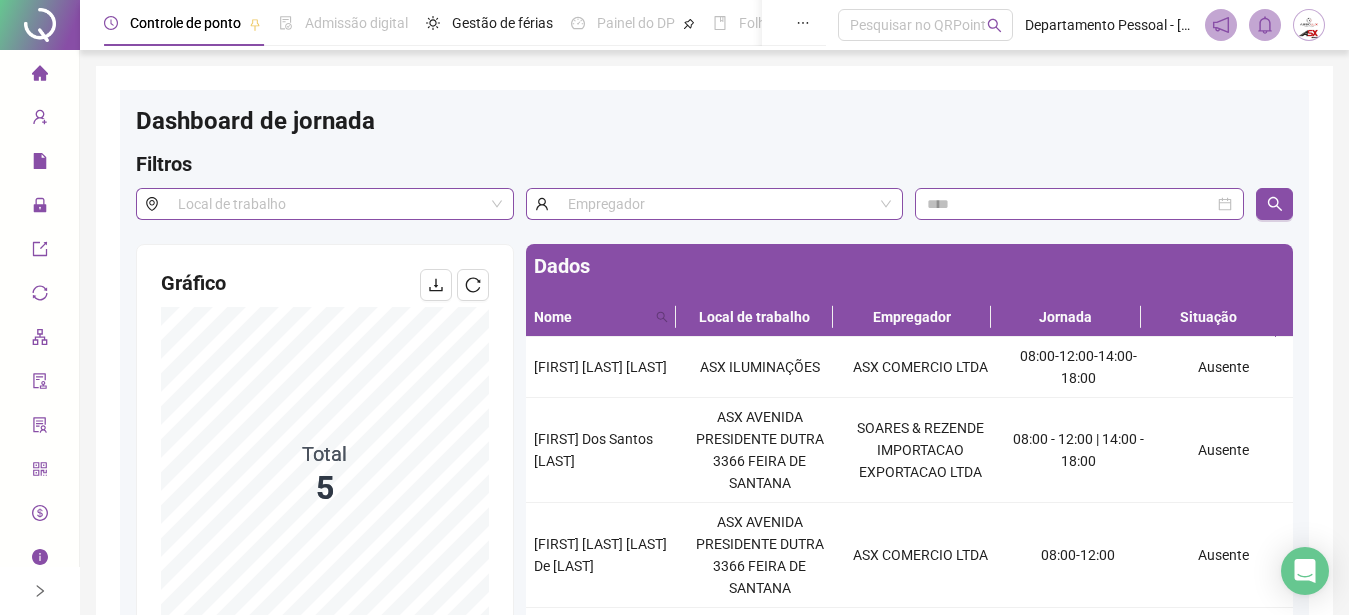 scroll, scrollTop: 284, scrollLeft: 0, axis: vertical 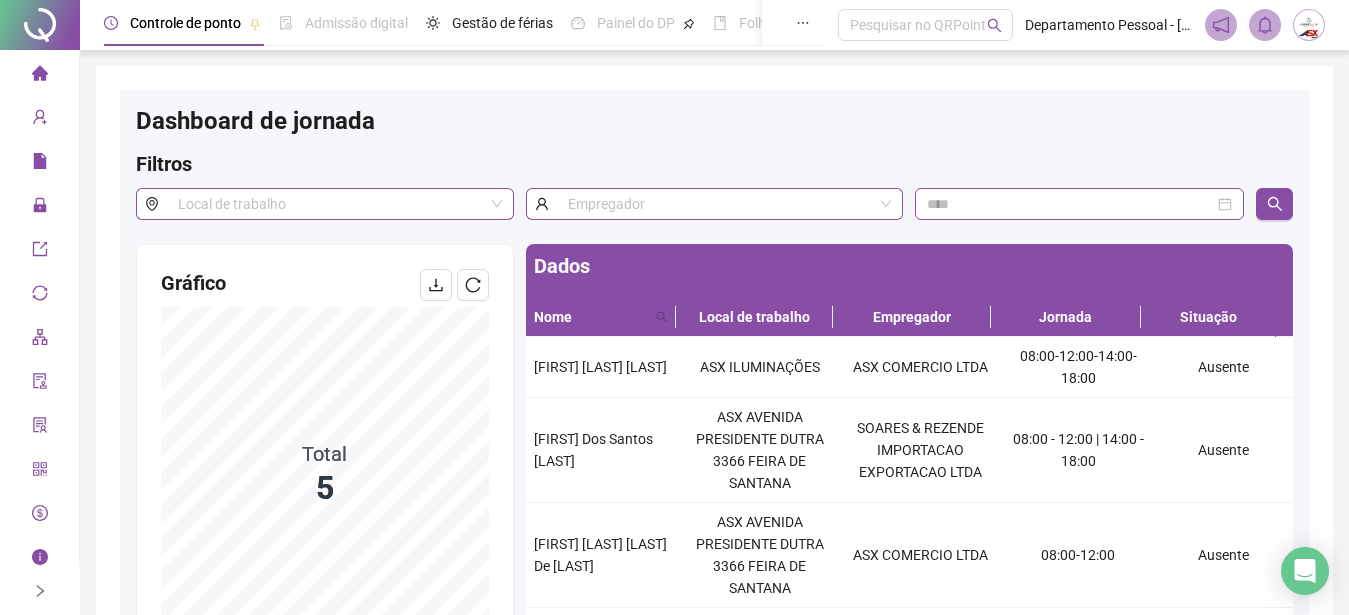 click on "Página inicial" at bounding box center (39, 74) 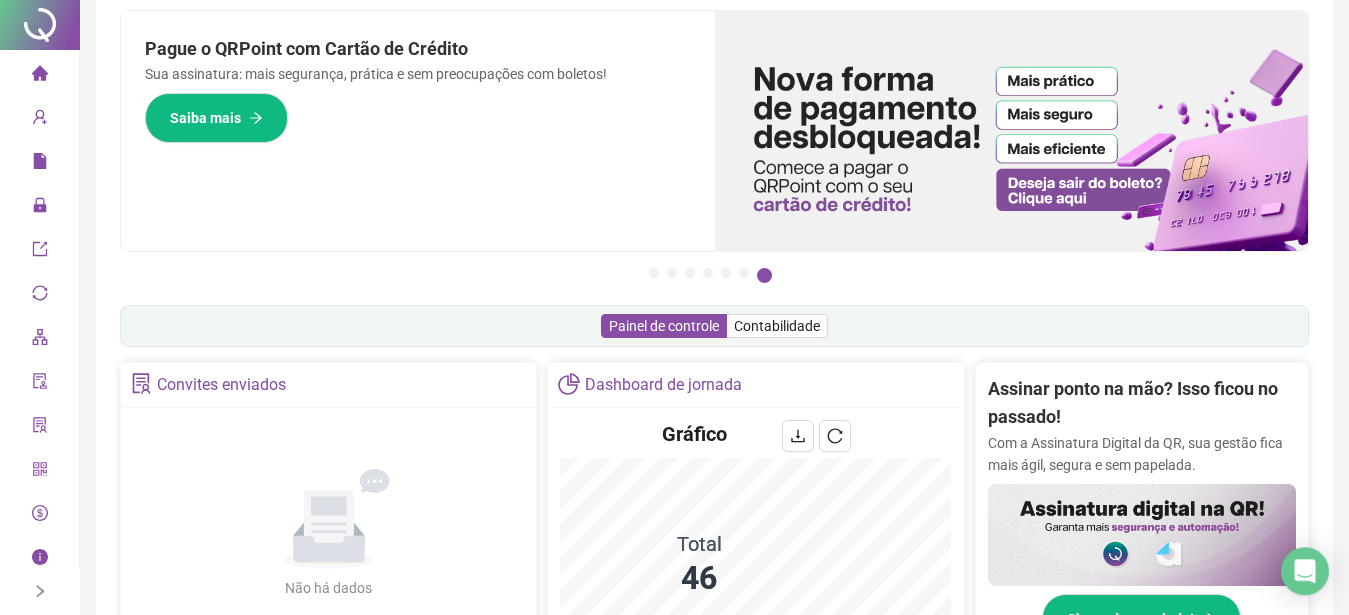 scroll, scrollTop: 306, scrollLeft: 0, axis: vertical 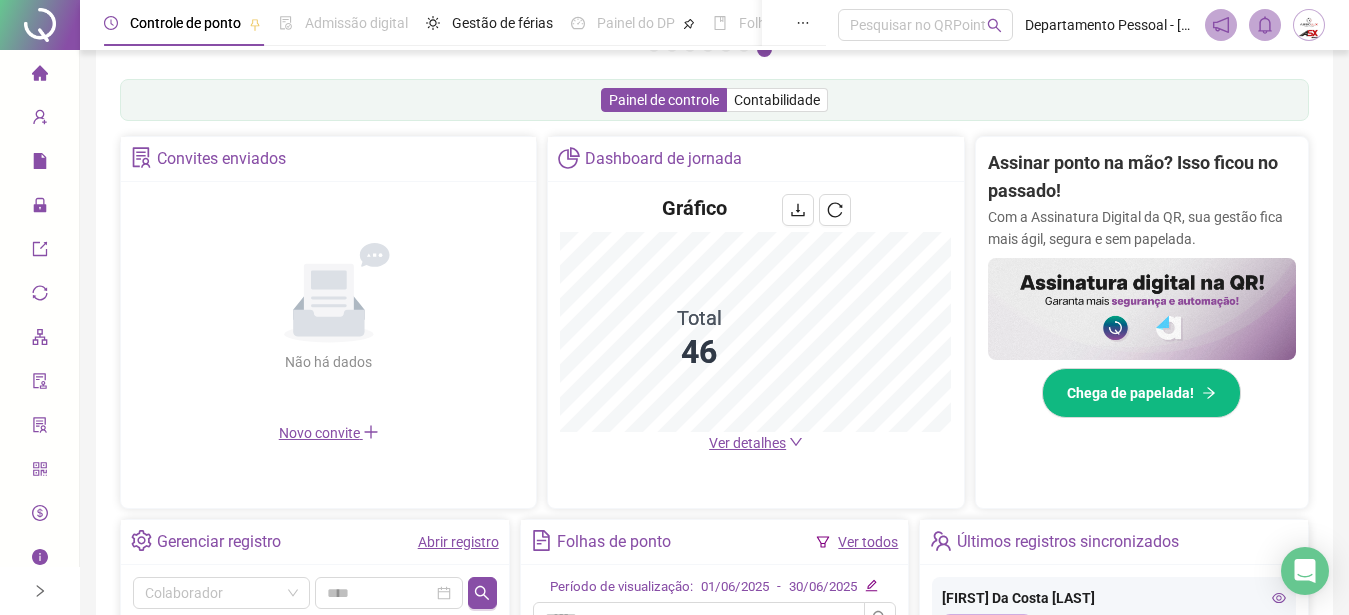 click on "Ver detalhes" at bounding box center [747, 443] 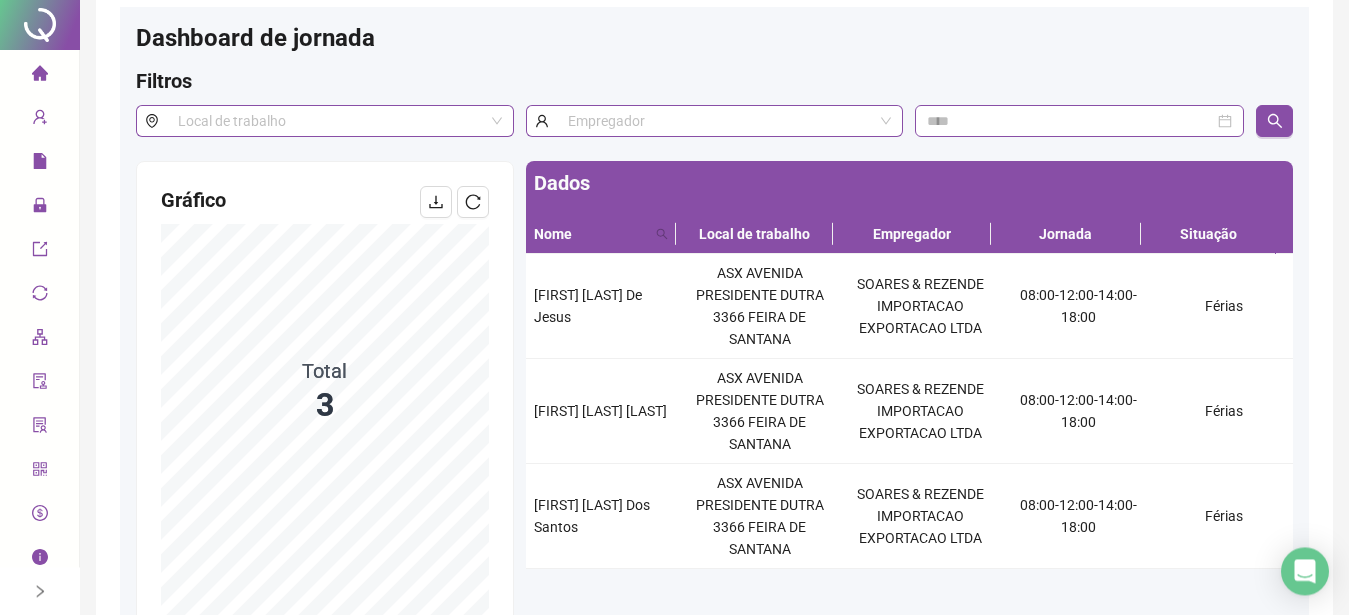 scroll, scrollTop: 0, scrollLeft: 0, axis: both 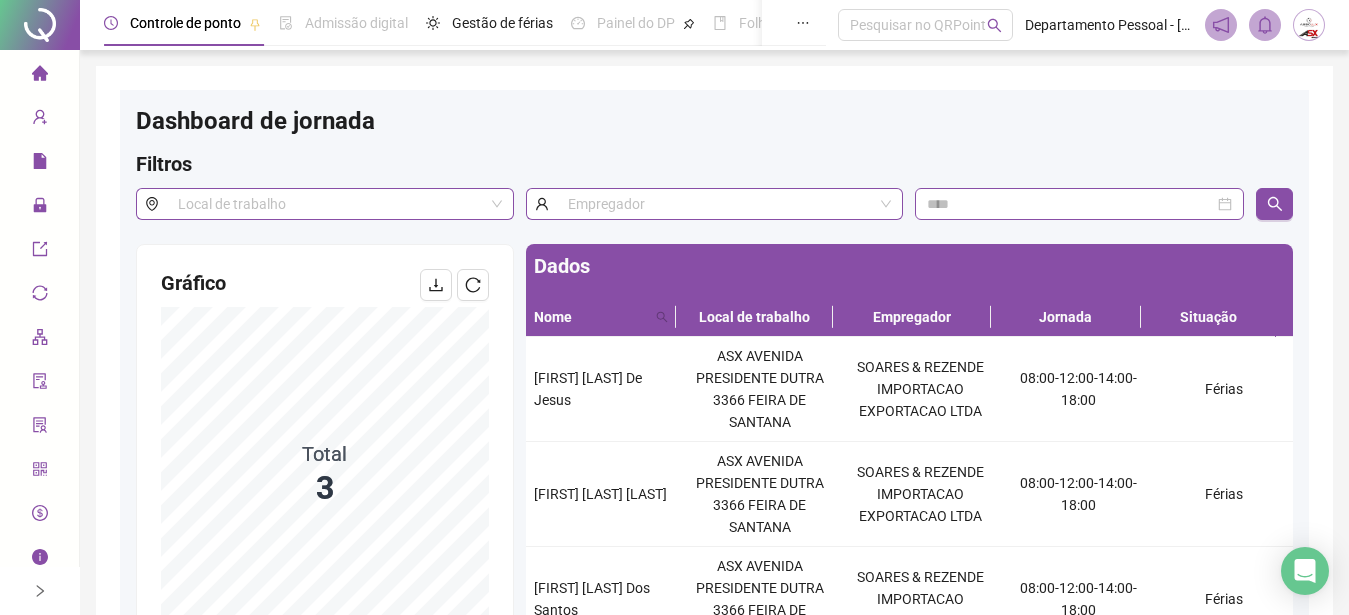 click on "Dashboard de jornada" at bounding box center (714, 128) 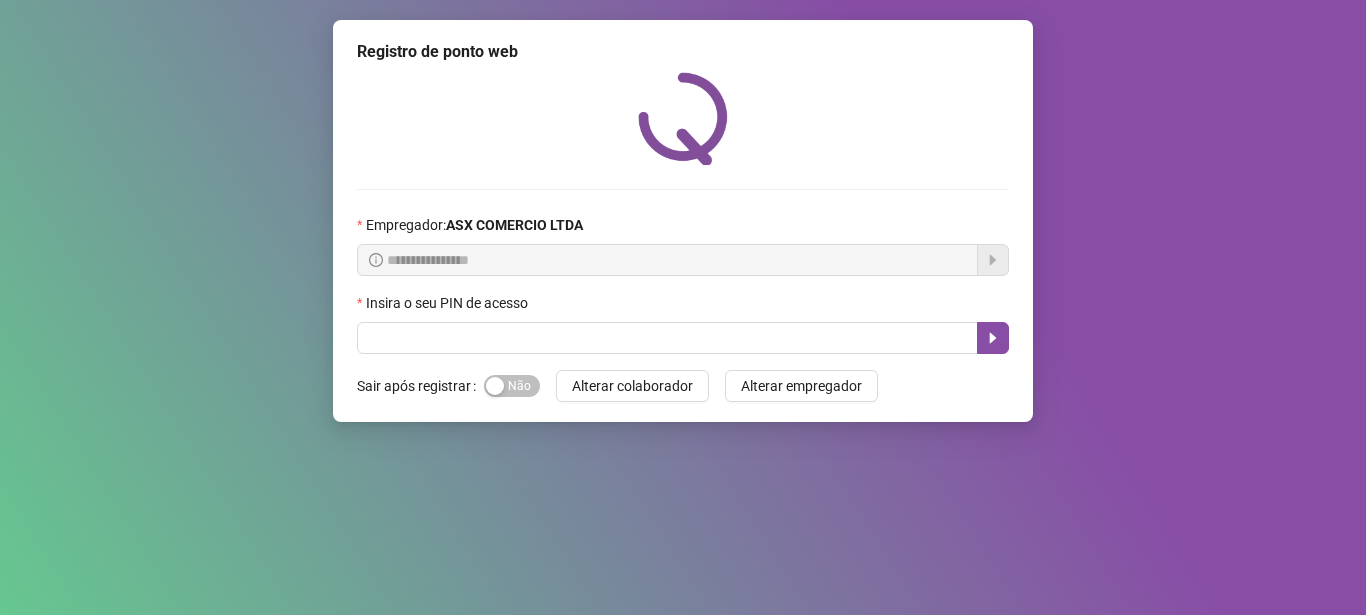 scroll, scrollTop: 0, scrollLeft: 0, axis: both 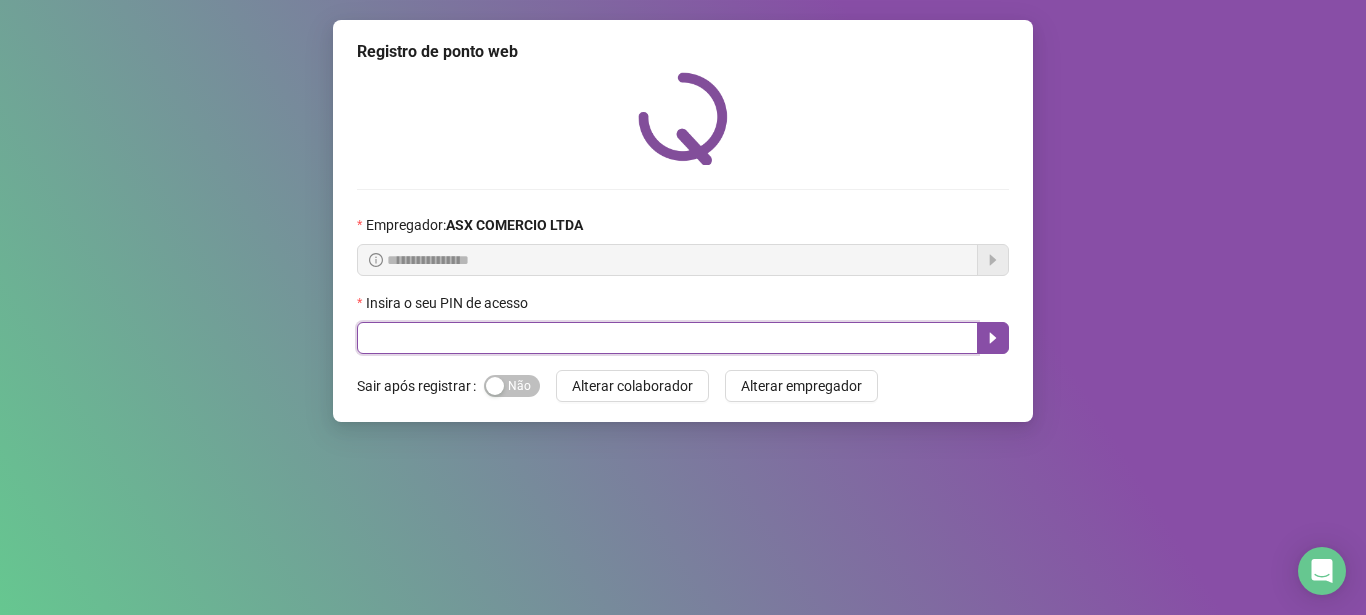 click at bounding box center [667, 338] 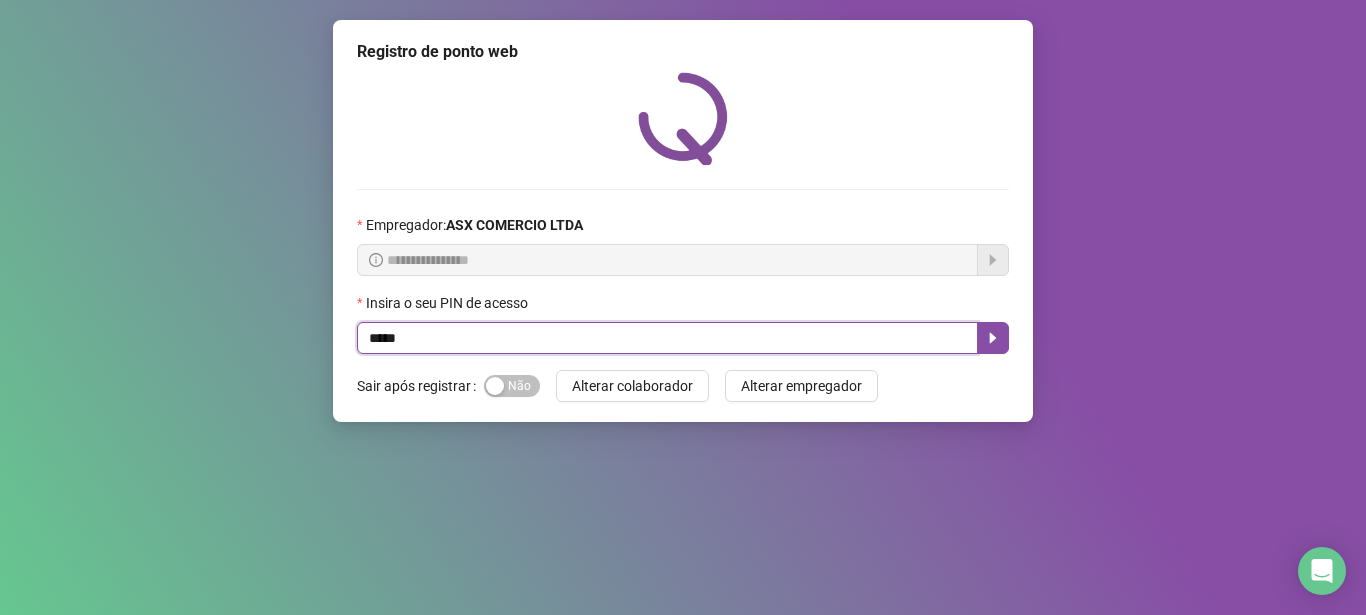 type on "*****" 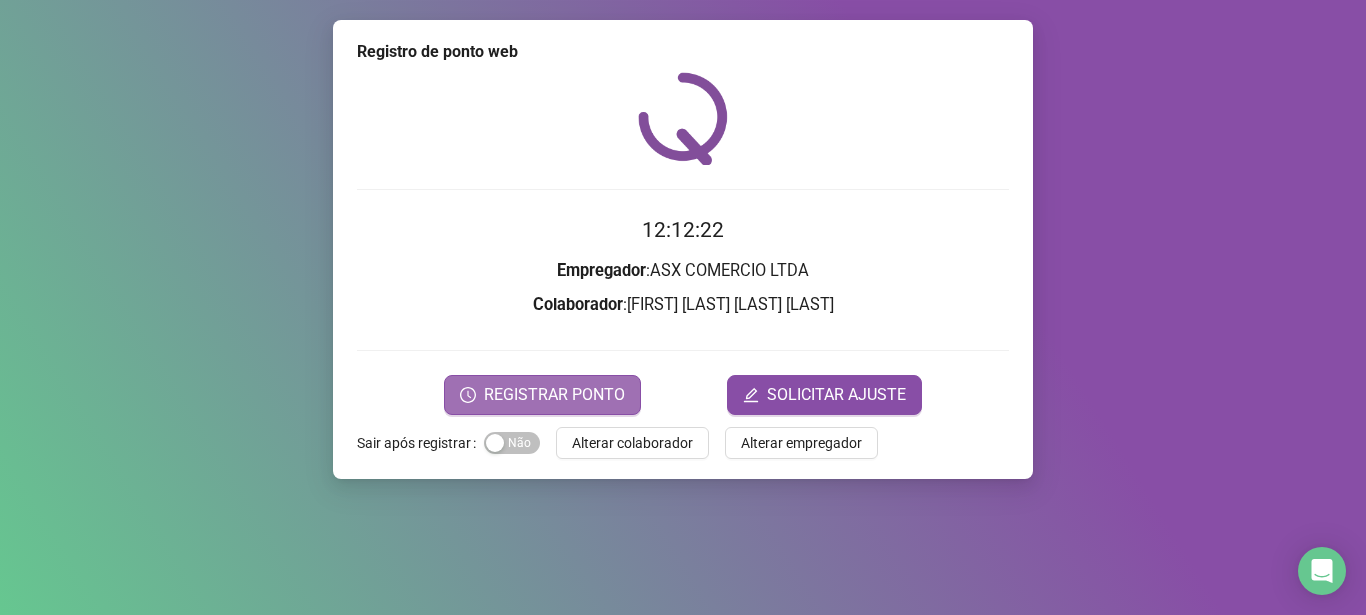 click on "REGISTRAR PONTO" at bounding box center (554, 395) 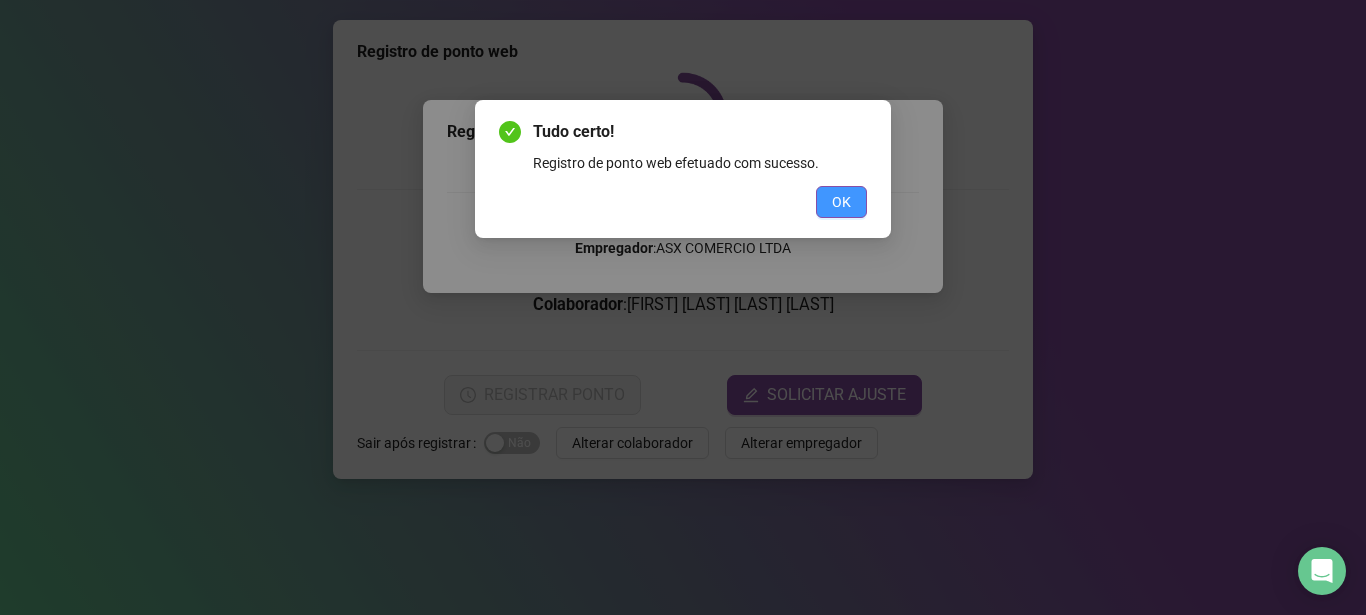 click on "OK" at bounding box center [841, 202] 